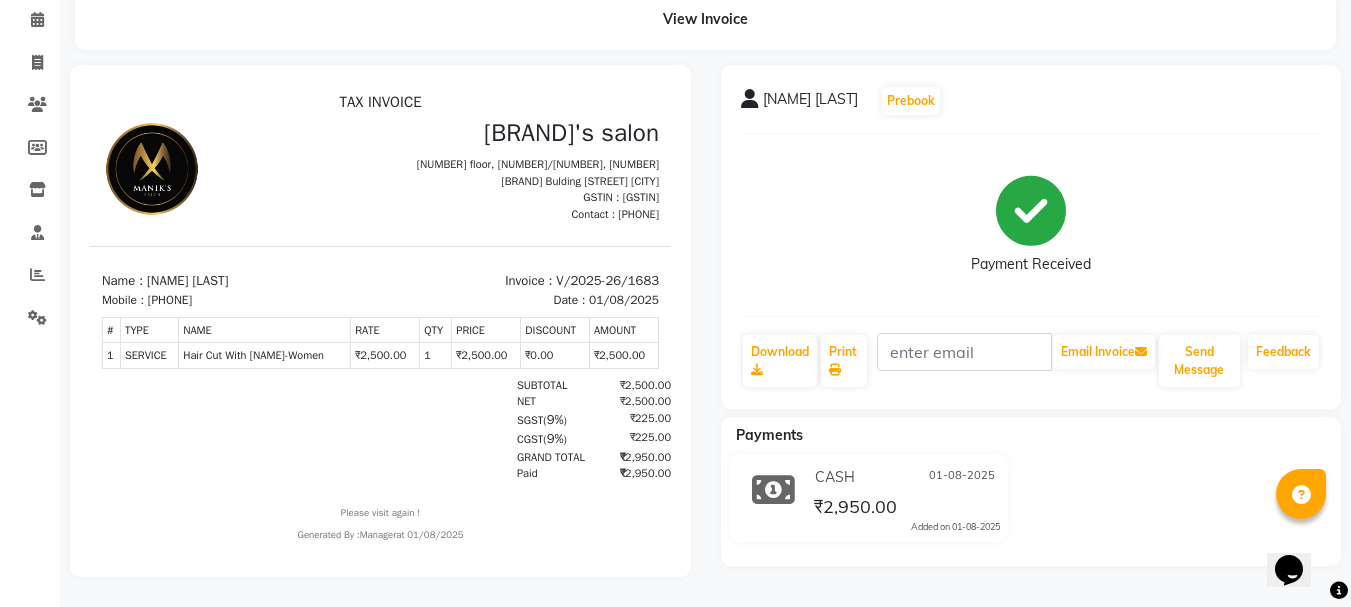 scroll, scrollTop: 0, scrollLeft: 0, axis: both 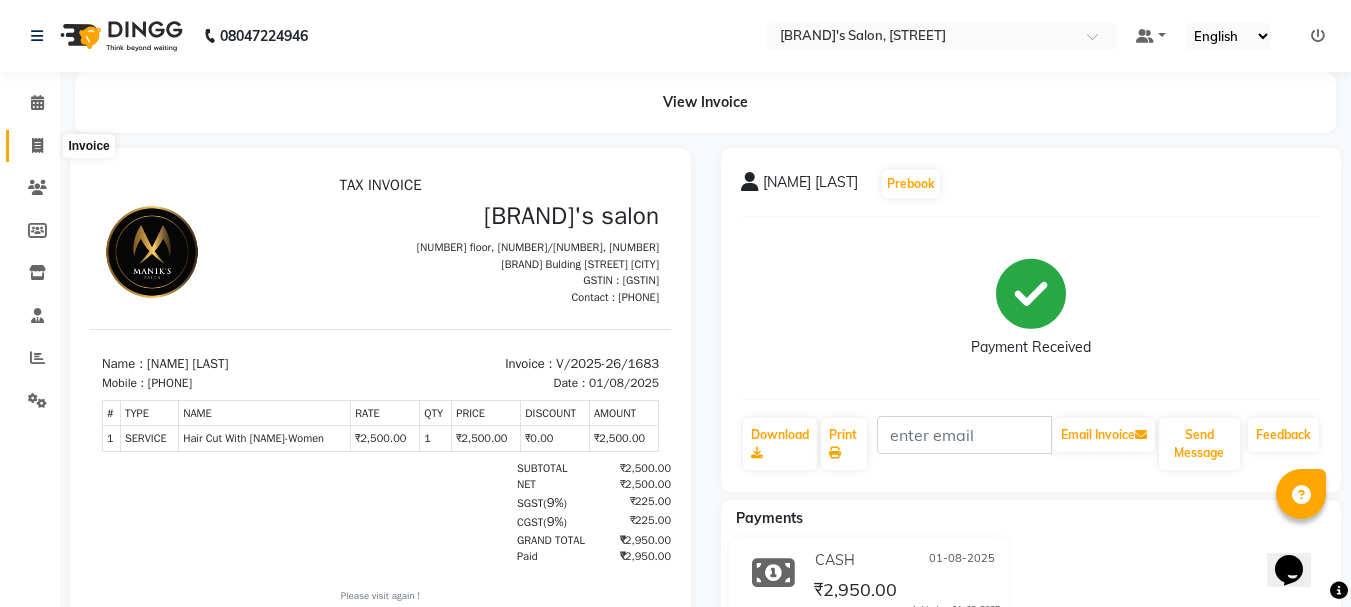 click 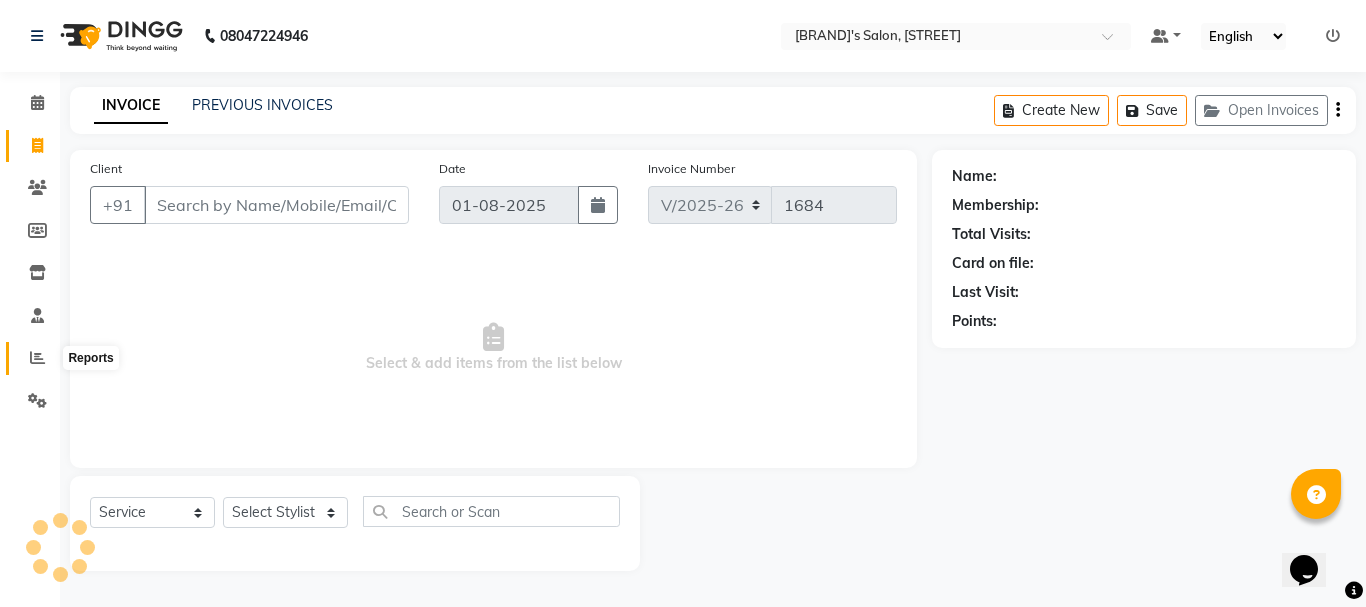 click 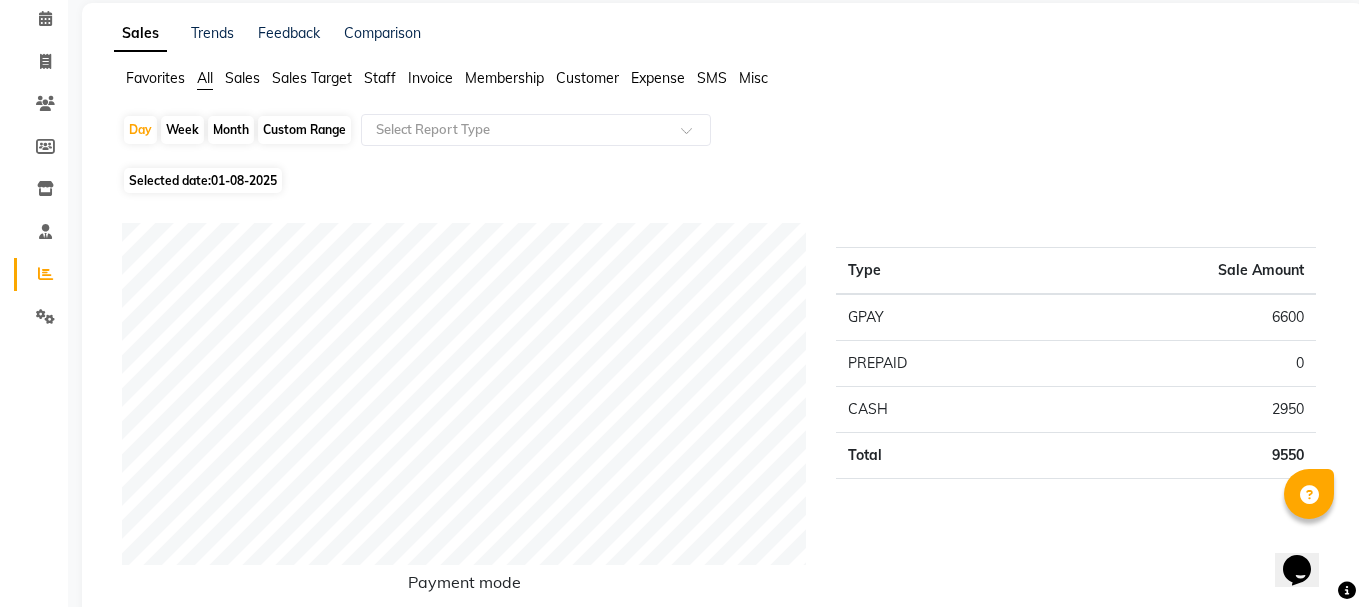 scroll, scrollTop: 0, scrollLeft: 0, axis: both 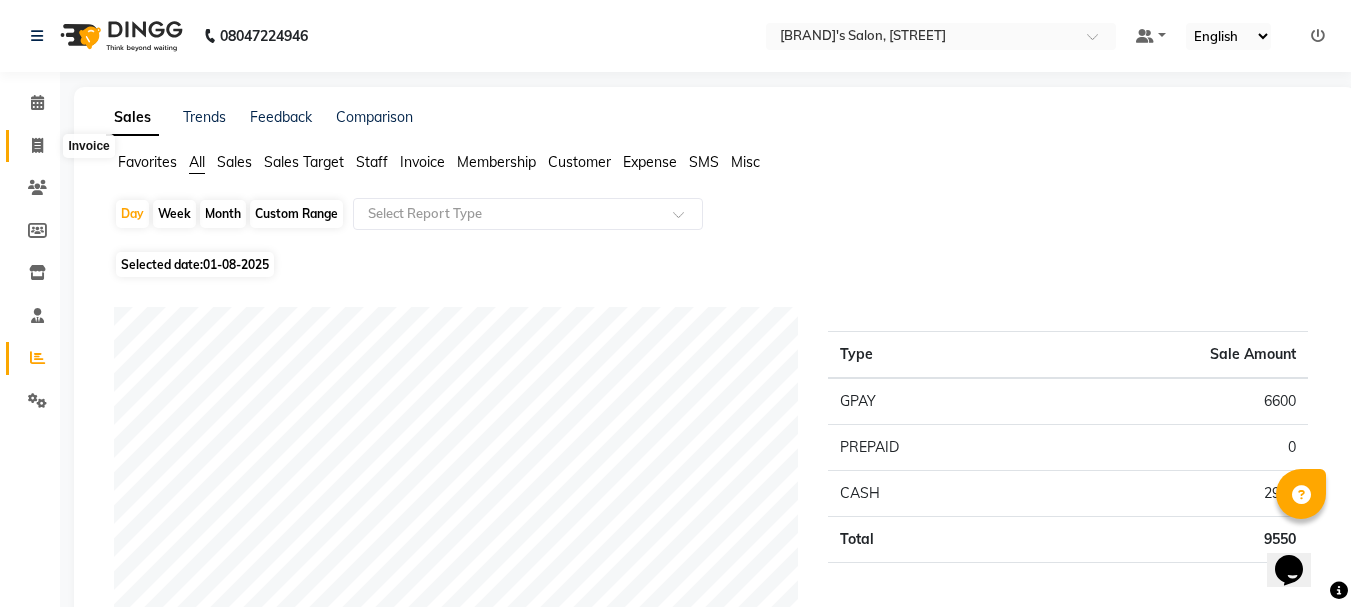 click 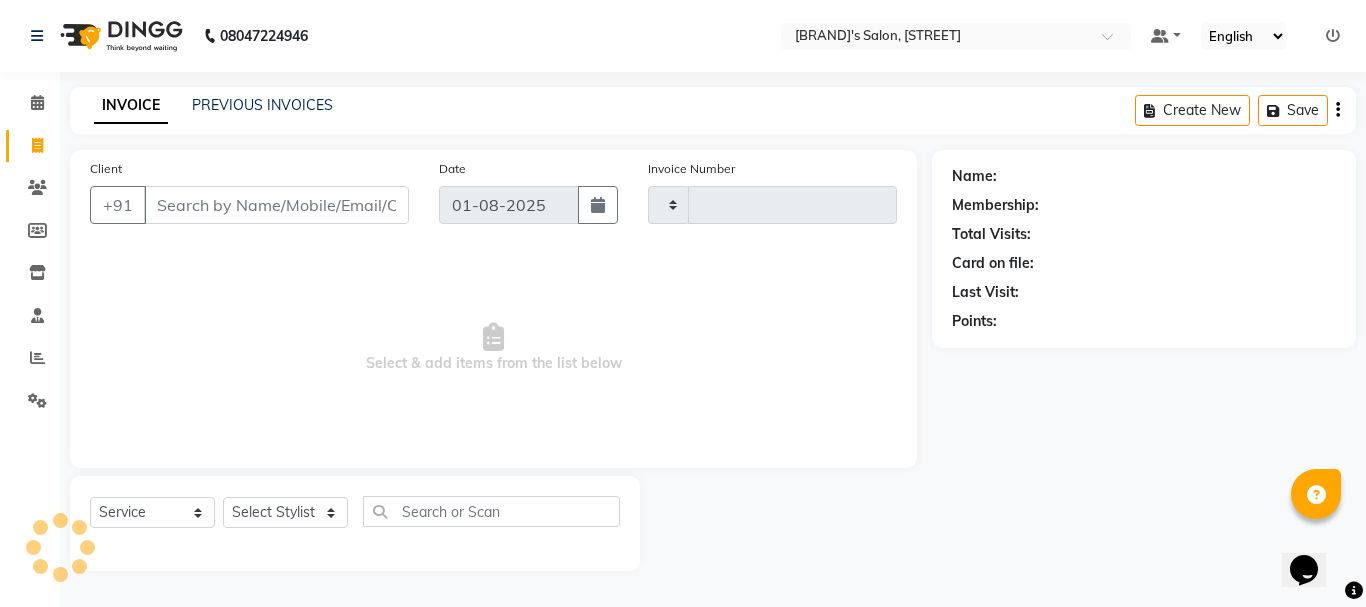 type on "1684" 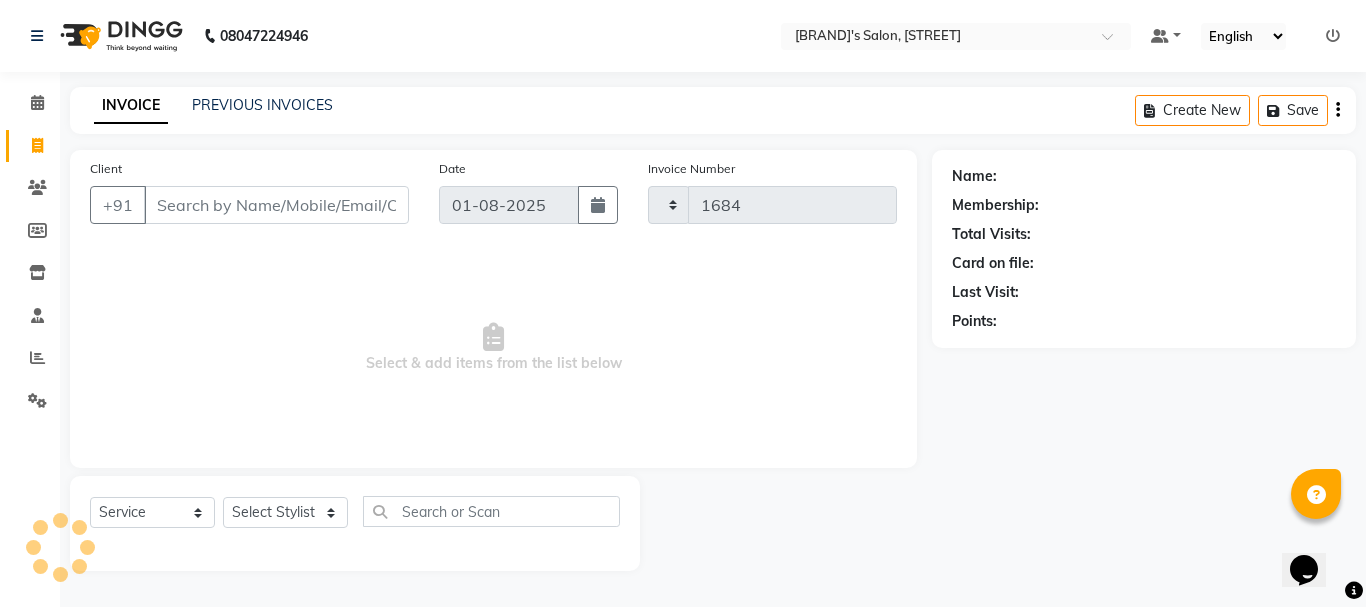 select on "3810" 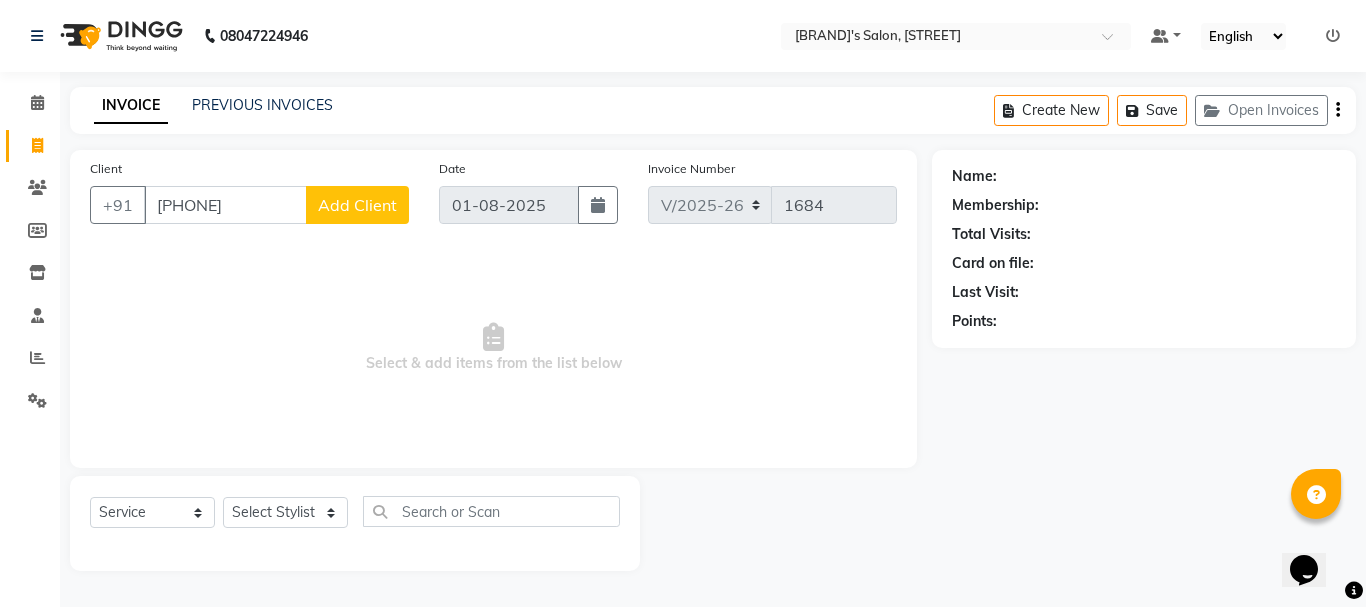 type on "[PHONE]" 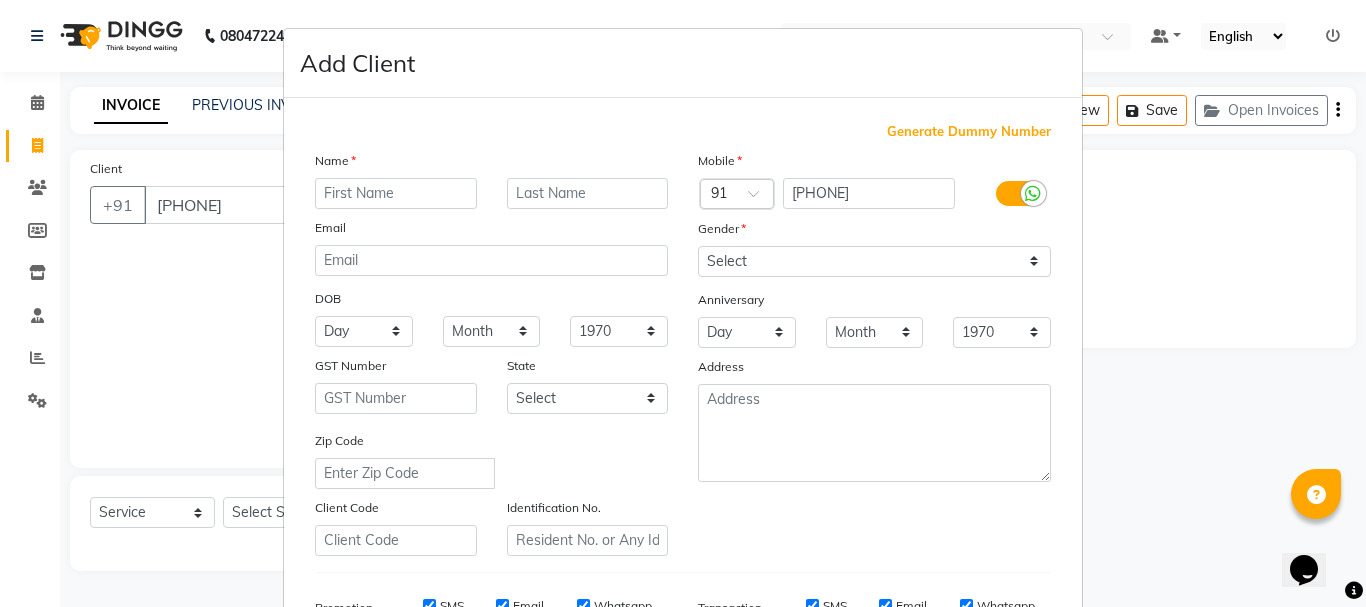 click at bounding box center (396, 193) 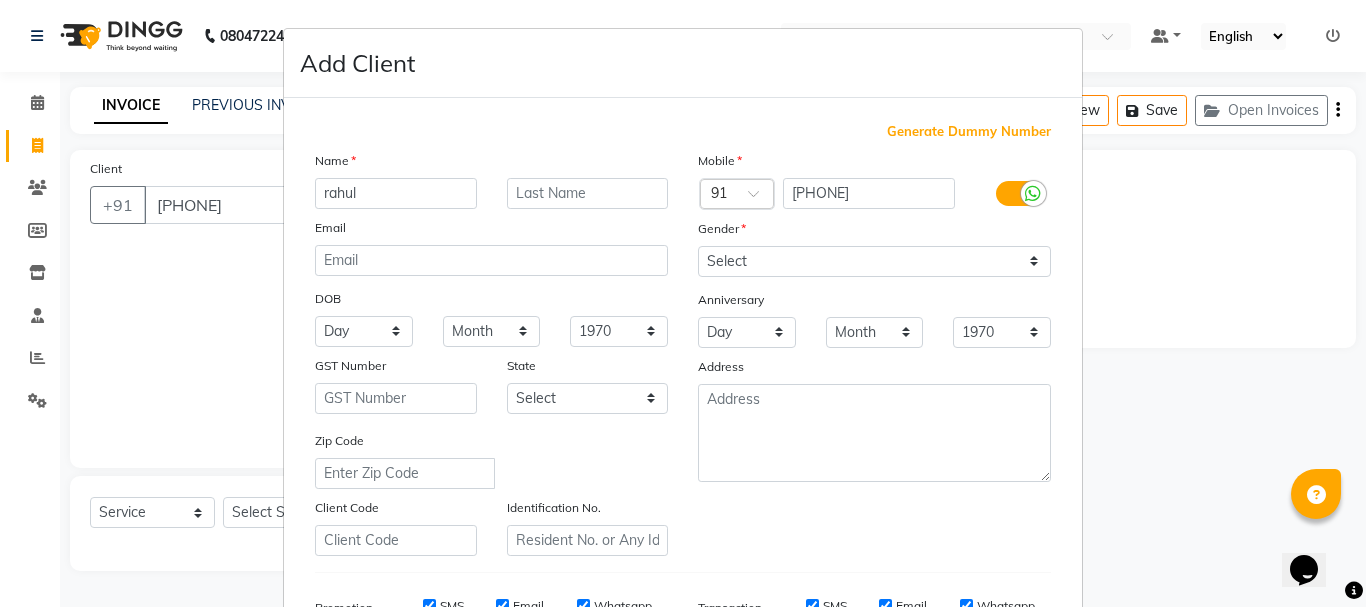 type on "rahul" 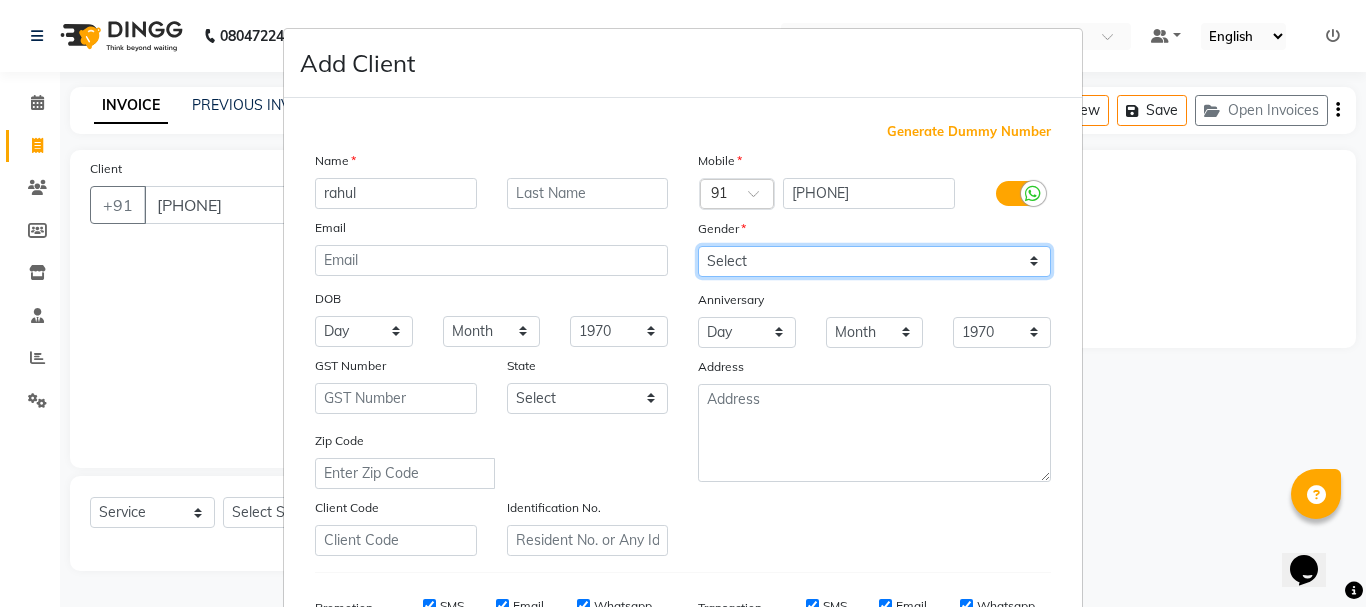 click on "Select Male Female Other Prefer Not To Say" at bounding box center (874, 261) 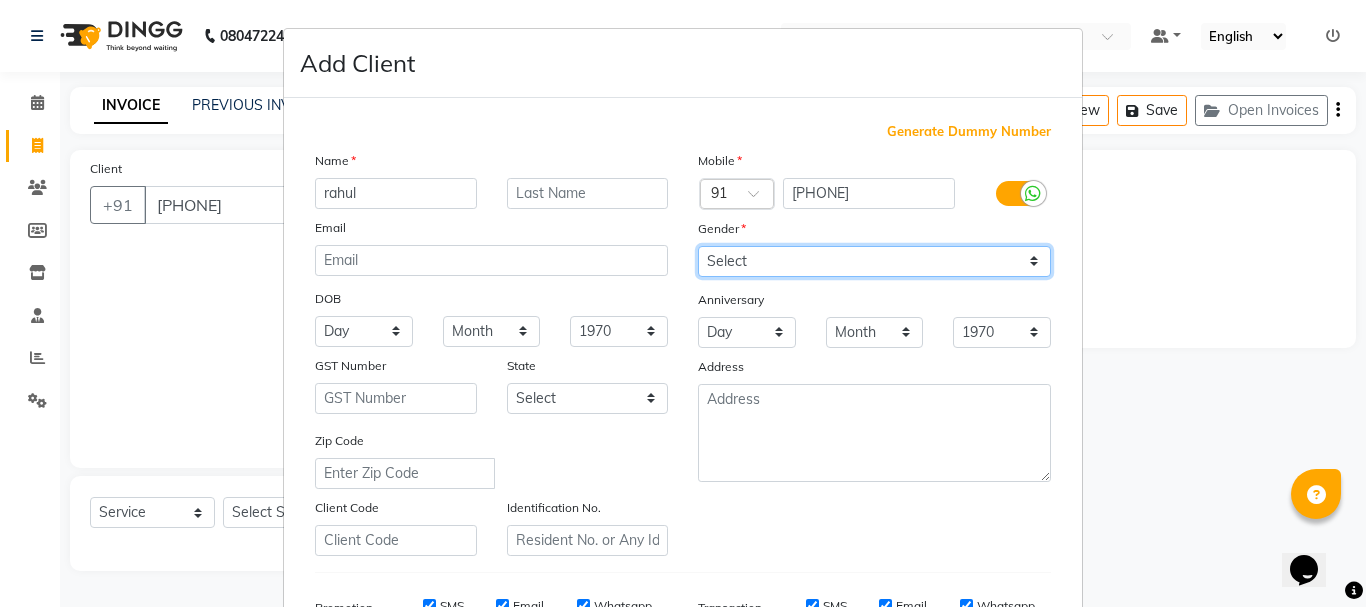 select on "male" 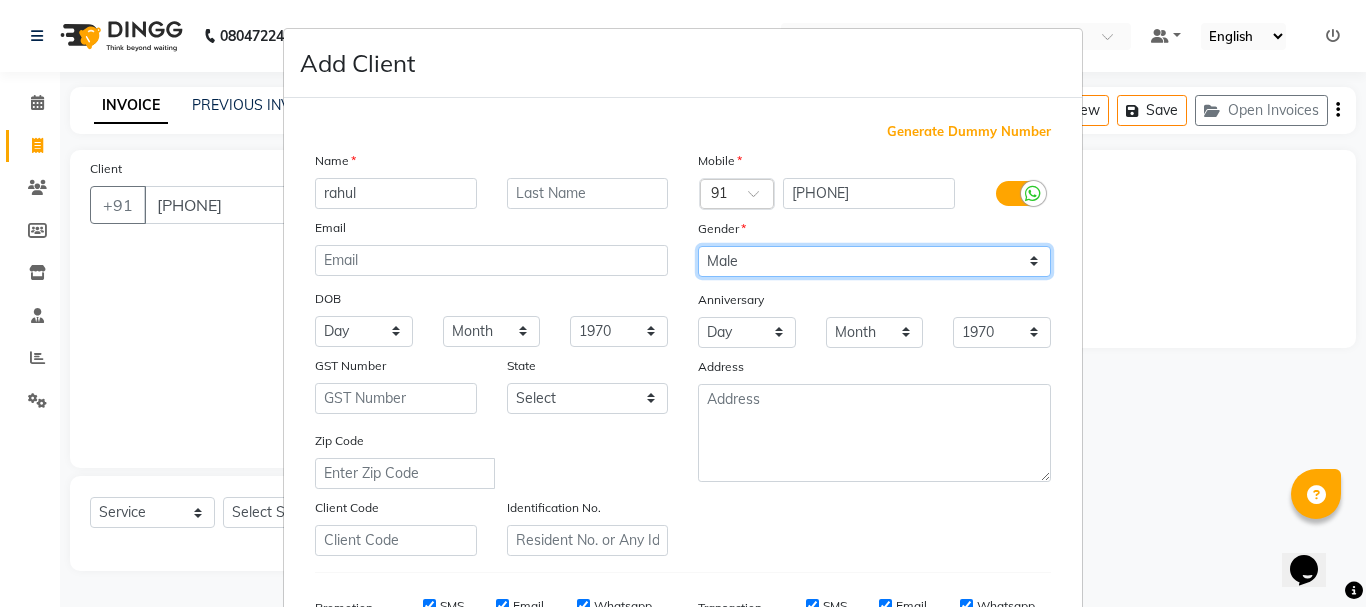 click on "Select Male Female Other Prefer Not To Say" at bounding box center (874, 261) 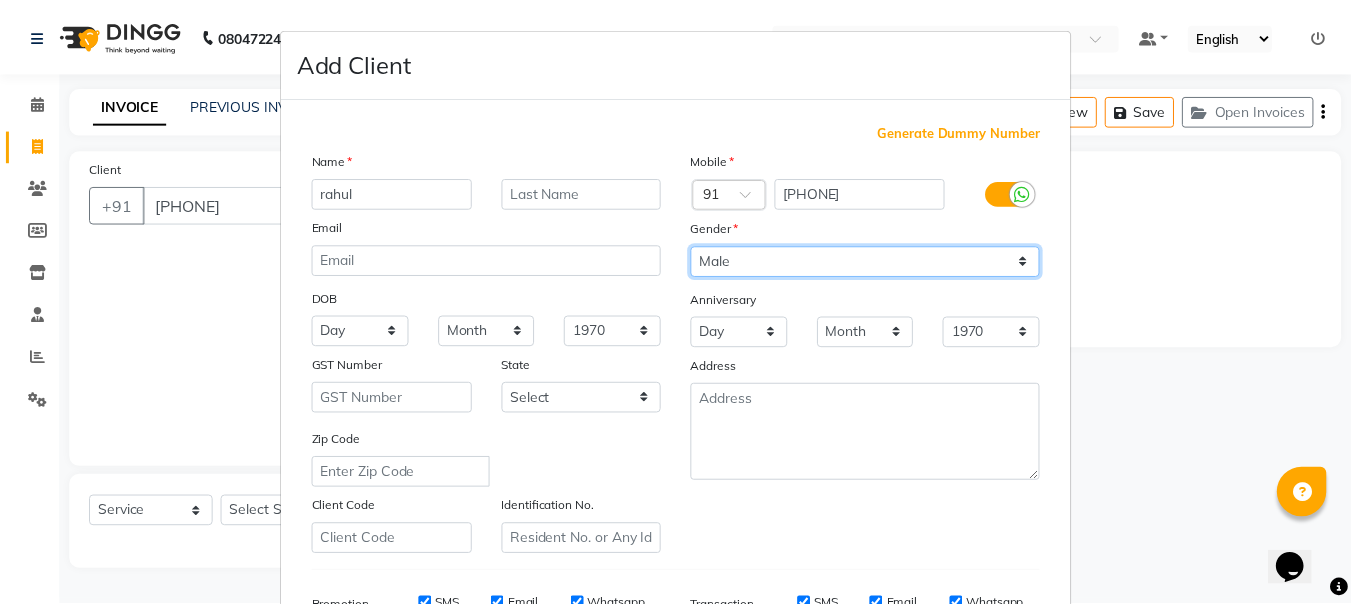 scroll, scrollTop: 316, scrollLeft: 0, axis: vertical 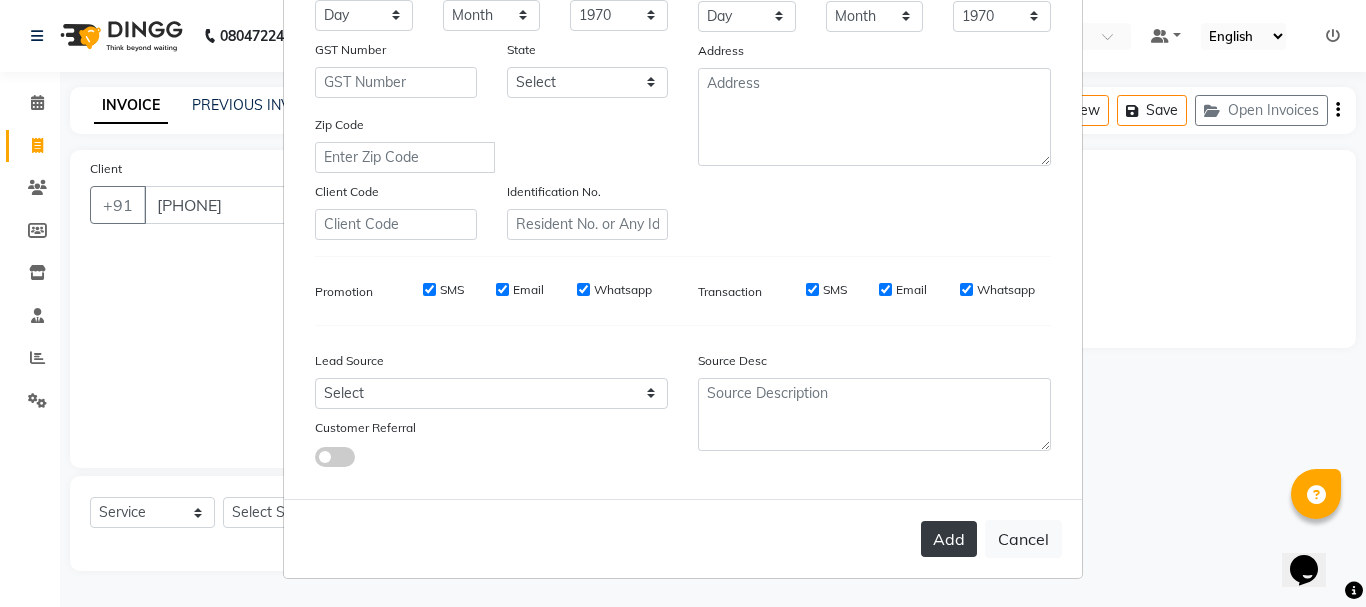 click on "Add" at bounding box center [949, 539] 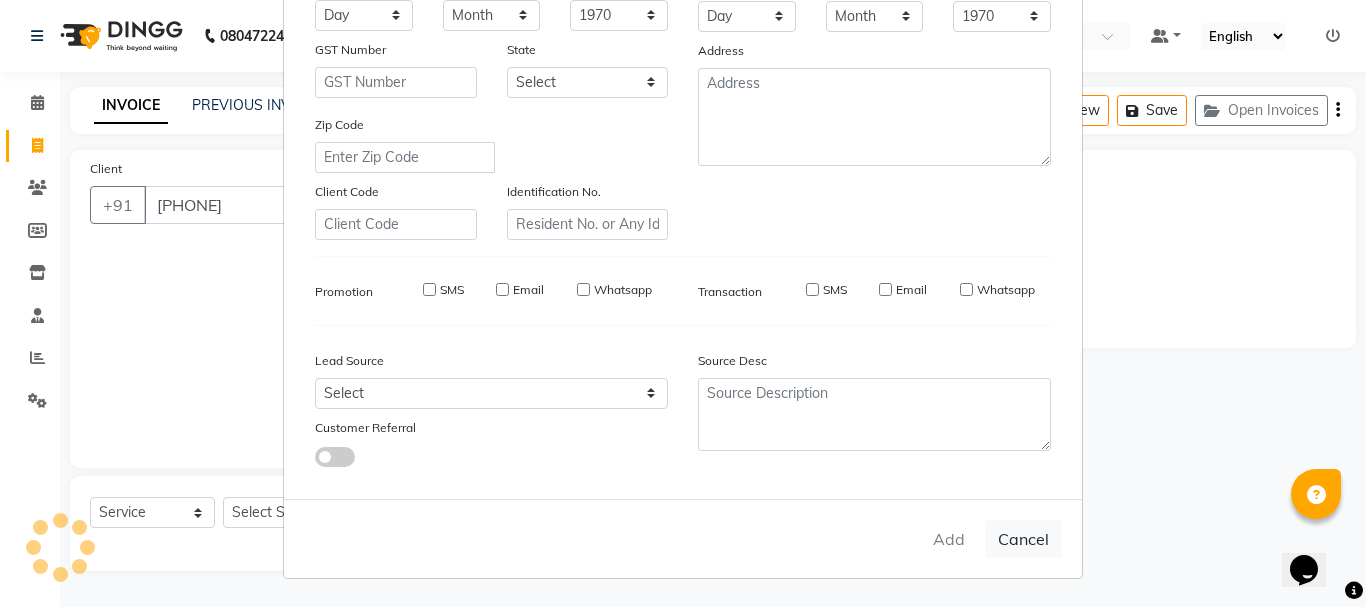 type 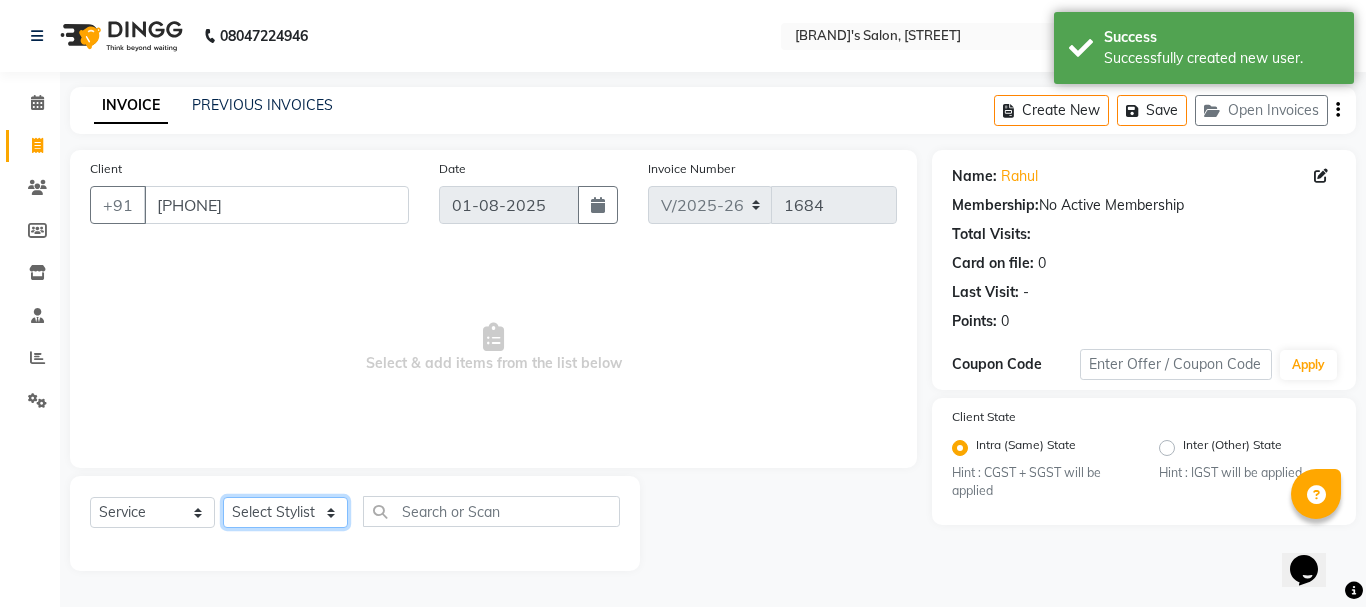 click on "Select Stylist [NAME] [NAME] [NAME] [NAME] [NAME] [NAME] [NAME] [NAME] [NAME] [NAME]" 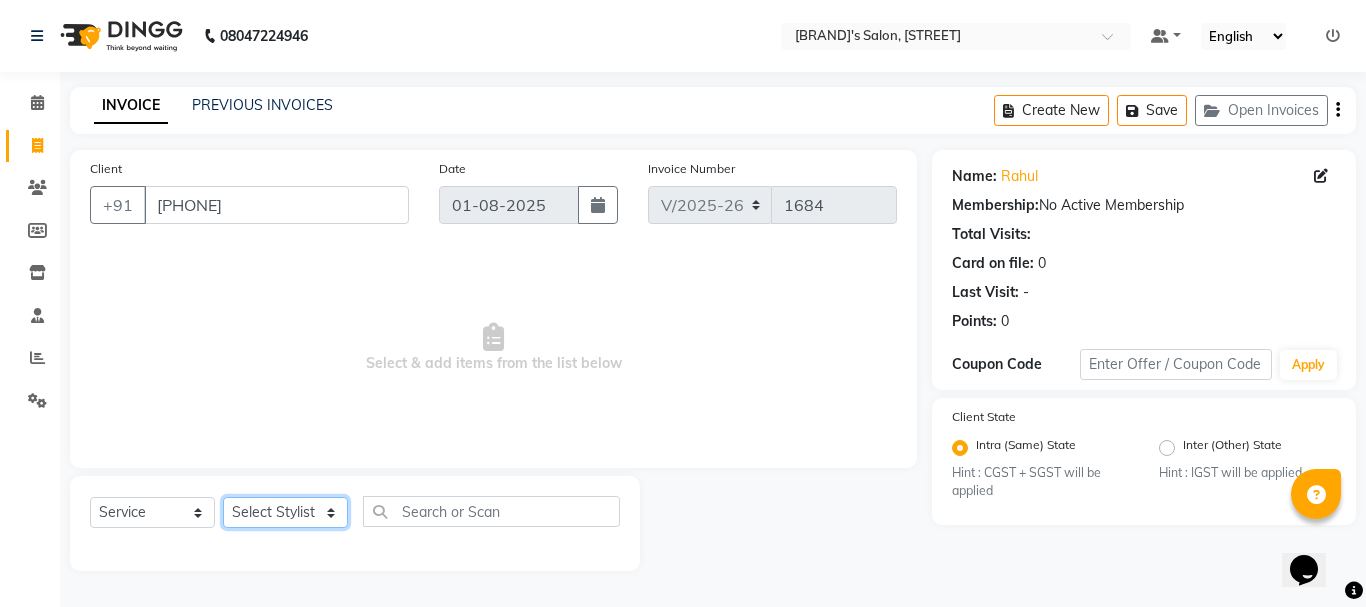 select on "19032" 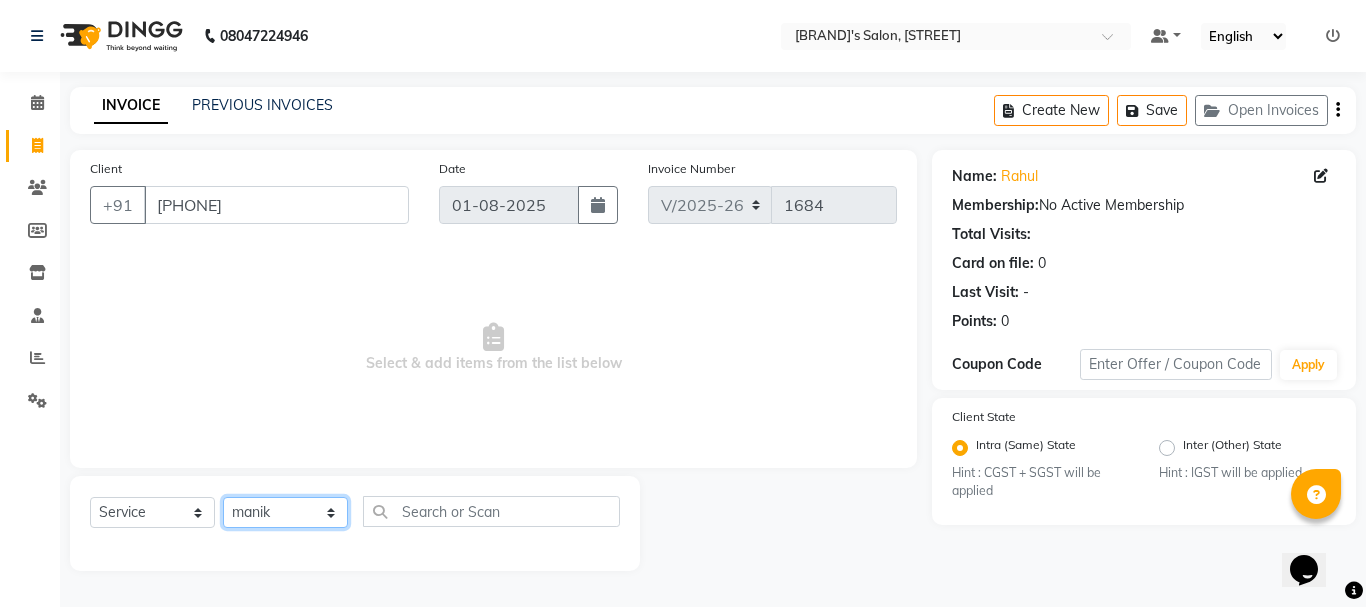 click on "Select Stylist [NAME] [NAME] [NAME] [NAME] [NAME] [NAME] [NAME] [NAME] [NAME] [NAME]" 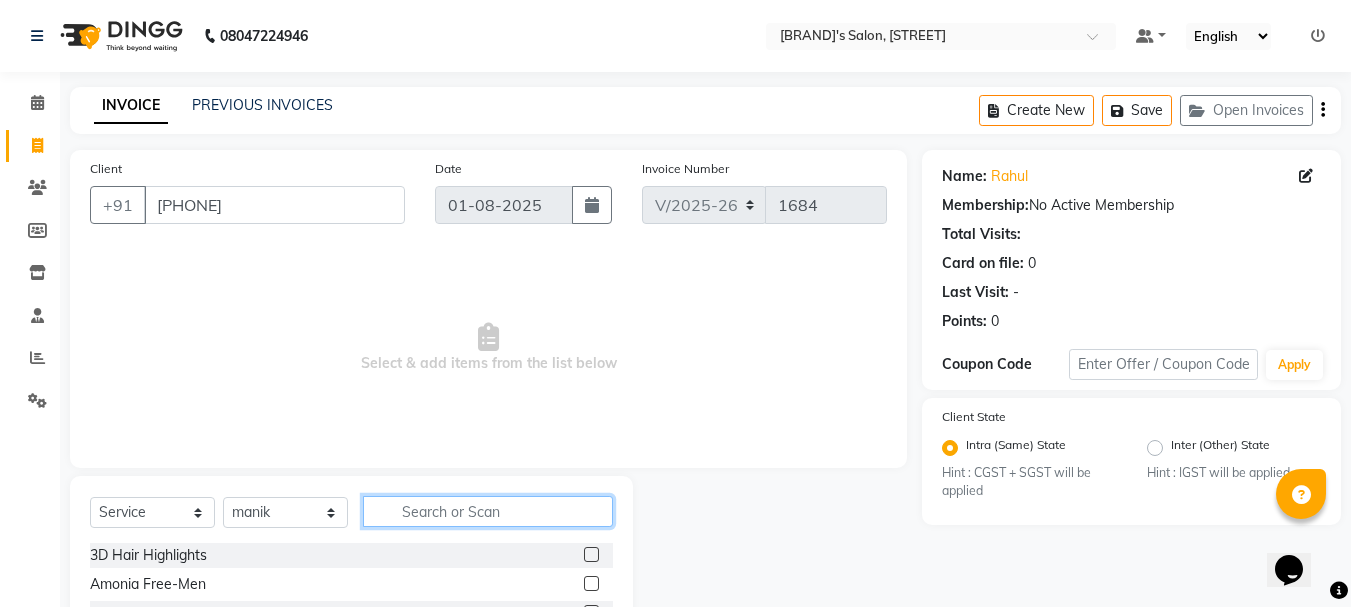 click 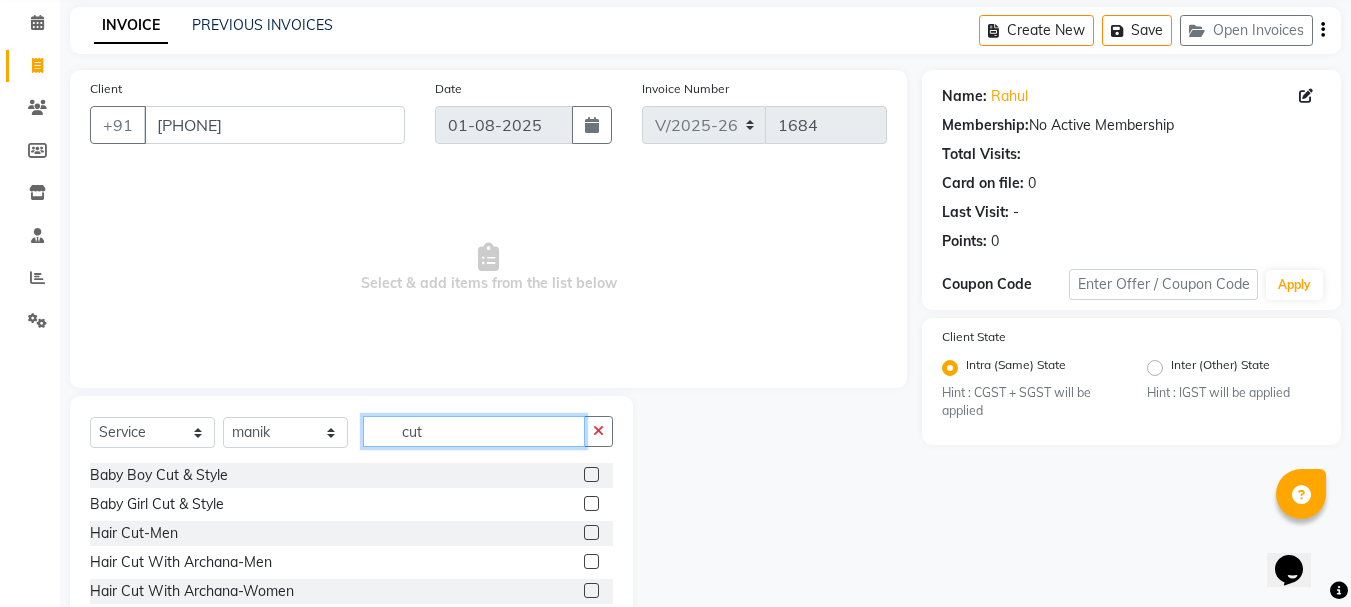scroll, scrollTop: 194, scrollLeft: 0, axis: vertical 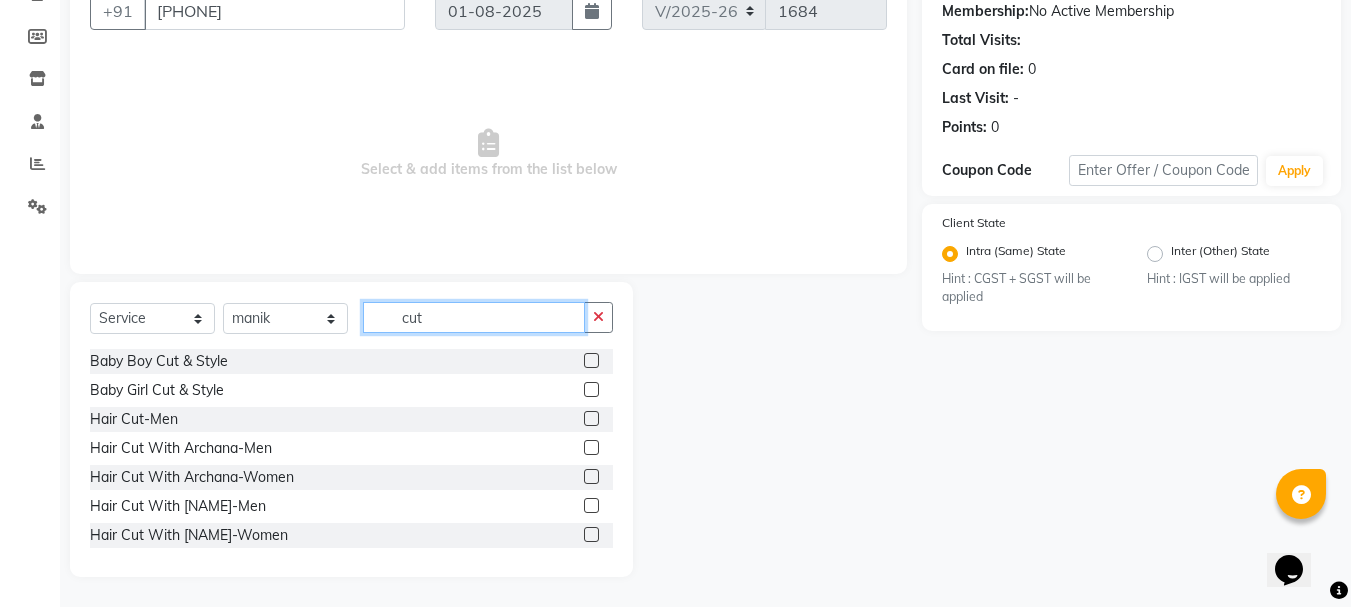 type on "cut" 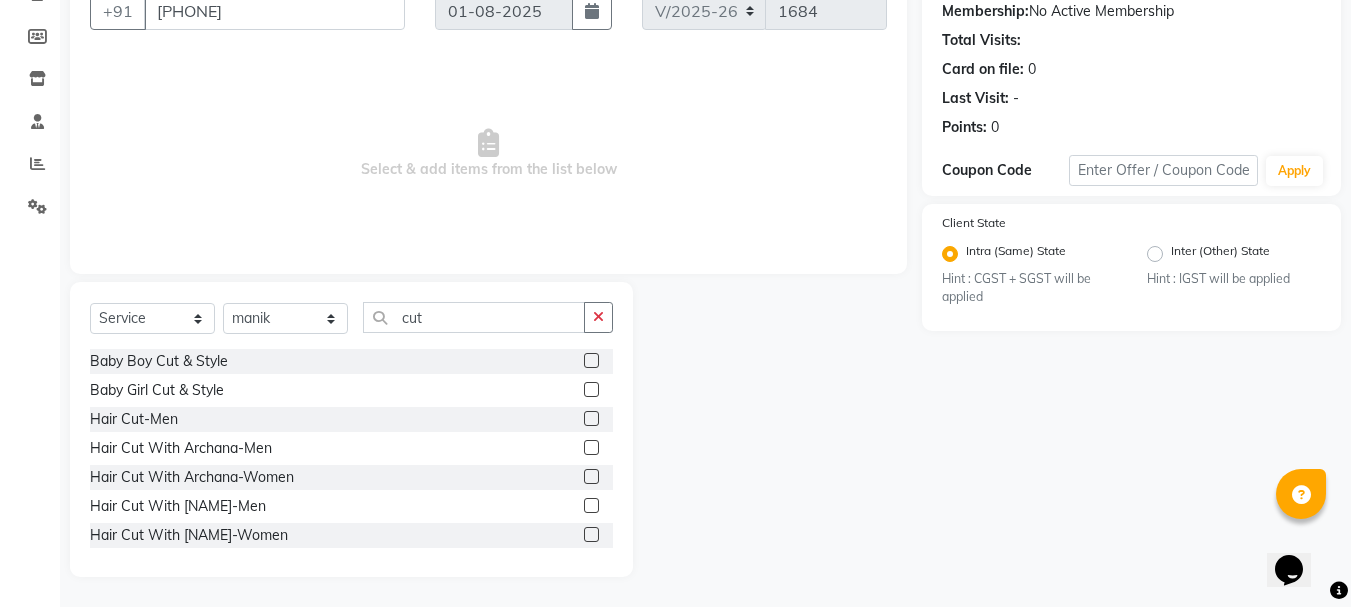click 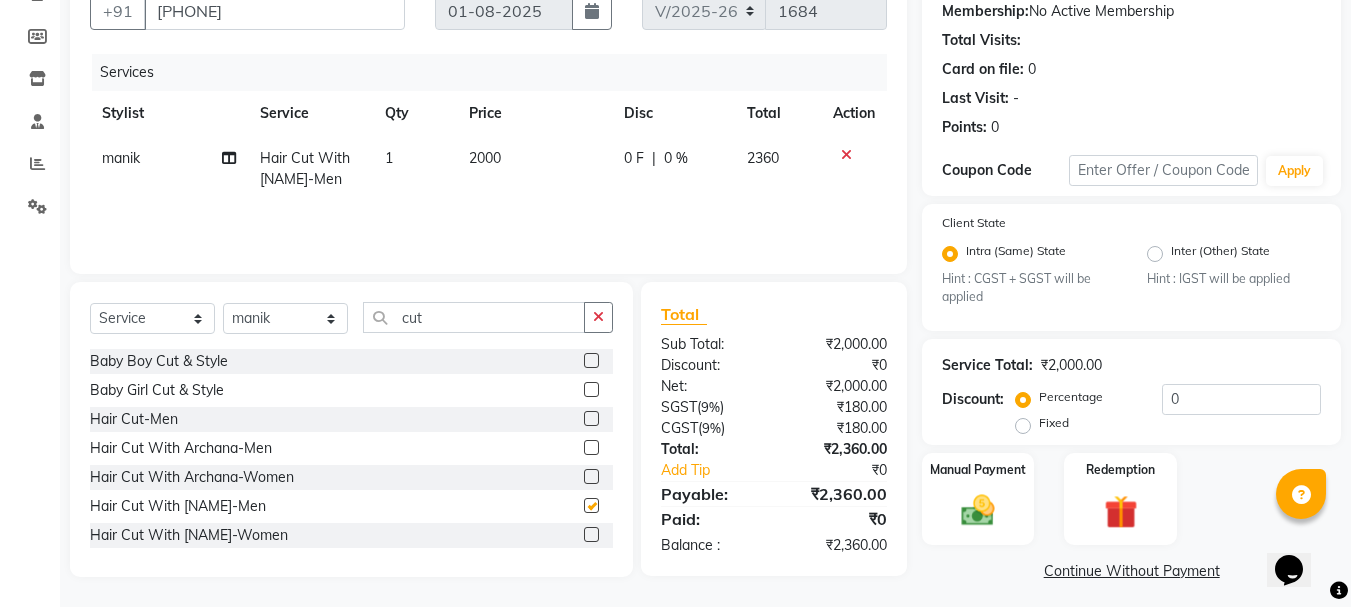 checkbox on "false" 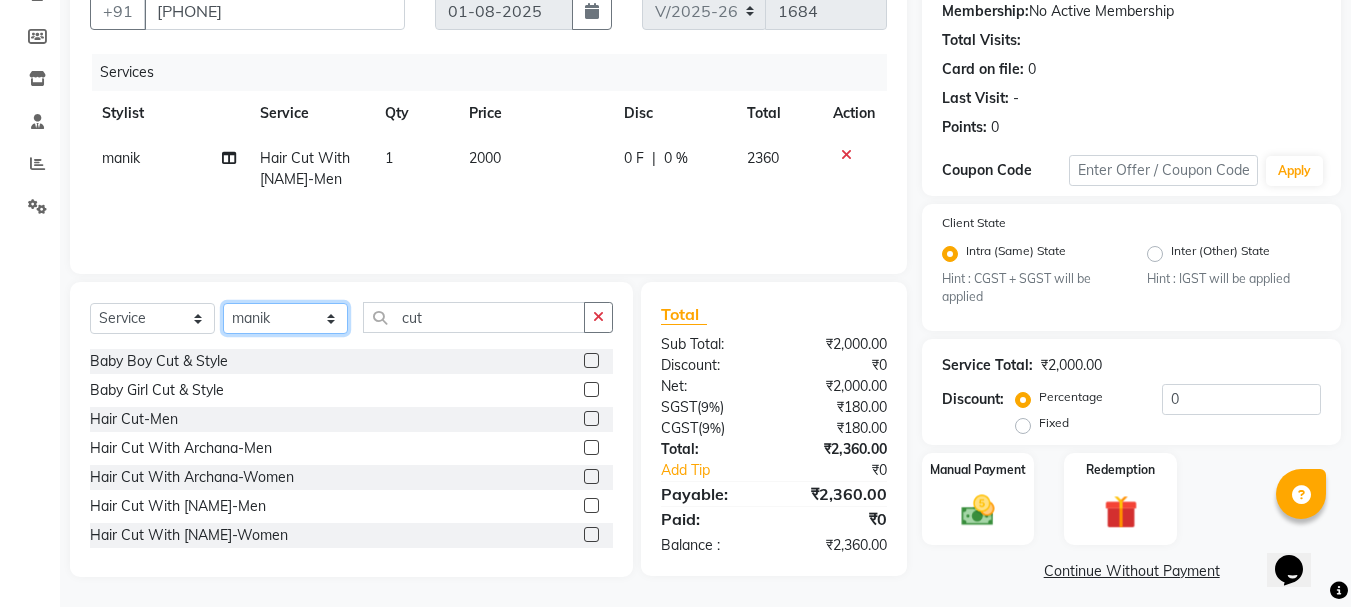 click on "Select Stylist [NAME] [NAME] [NAME] [NAME] [NAME] [NAME] [NAME] [NAME] [NAME] [NAME]" 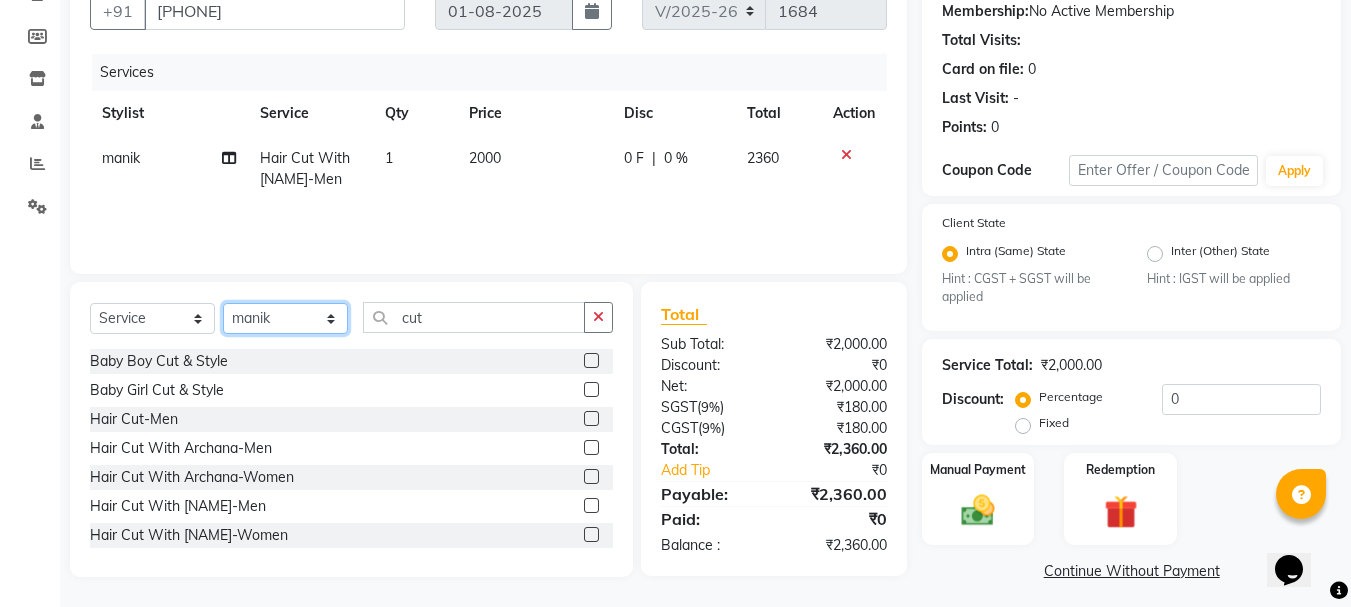 select on "18487" 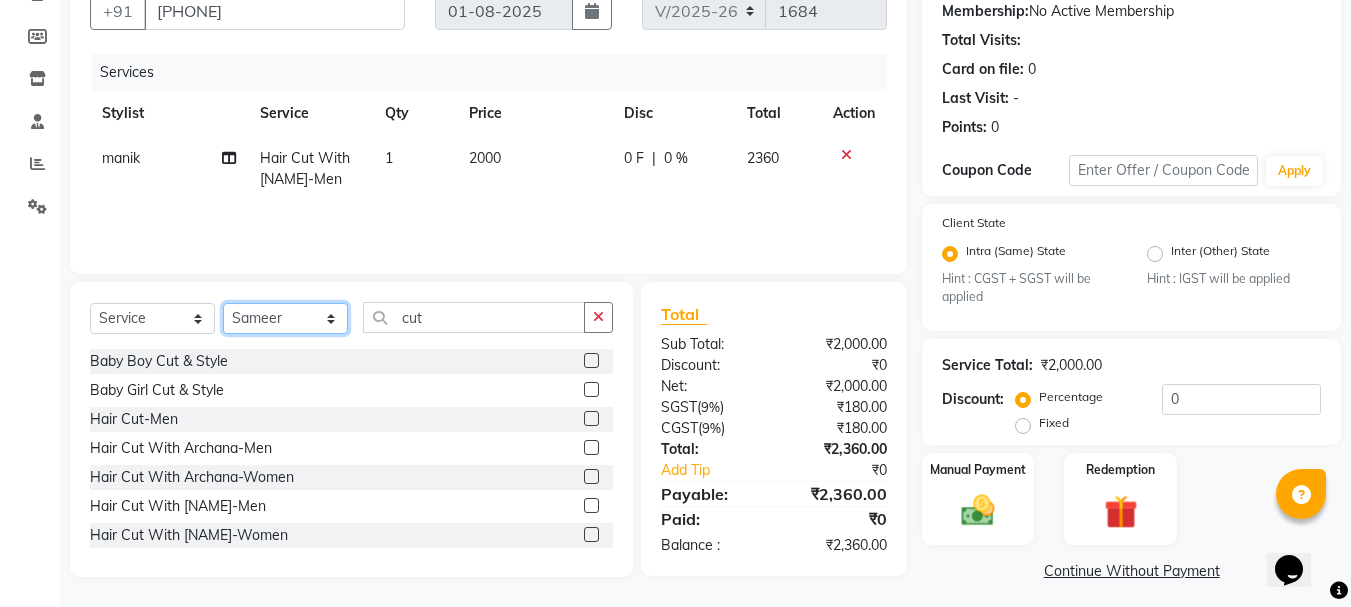 click on "Select Stylist [NAME] [NAME] [NAME] [NAME] [NAME] [NAME] [NAME] [NAME] [NAME] [NAME]" 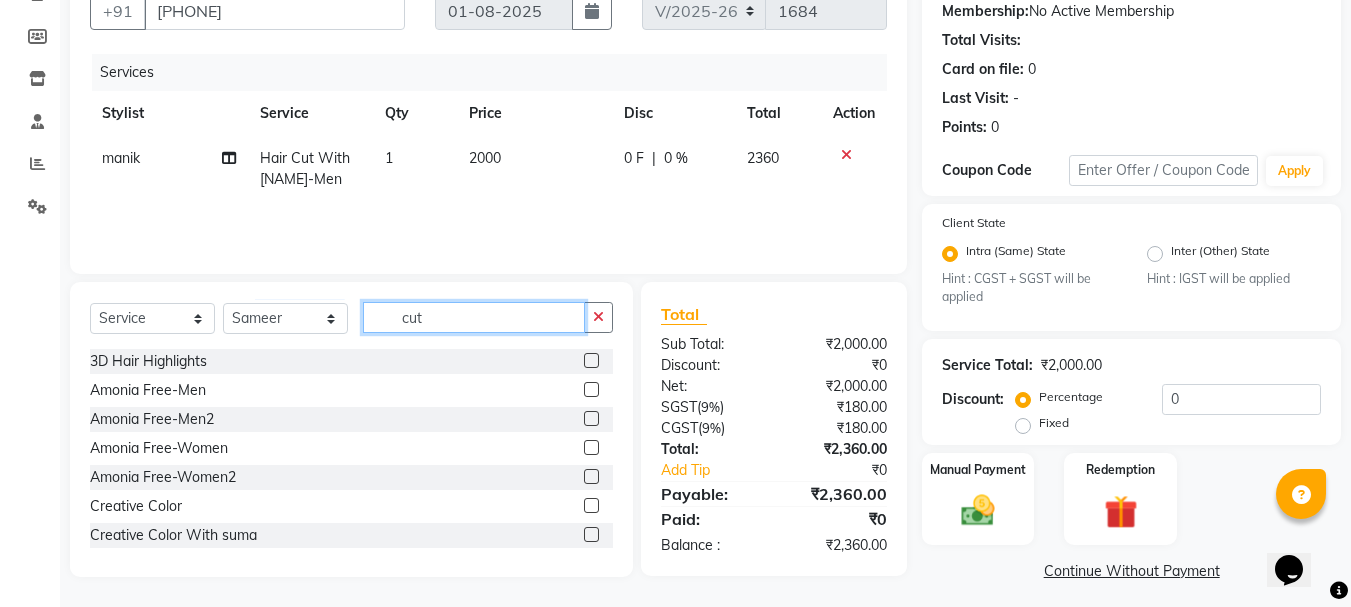 click on "cut" 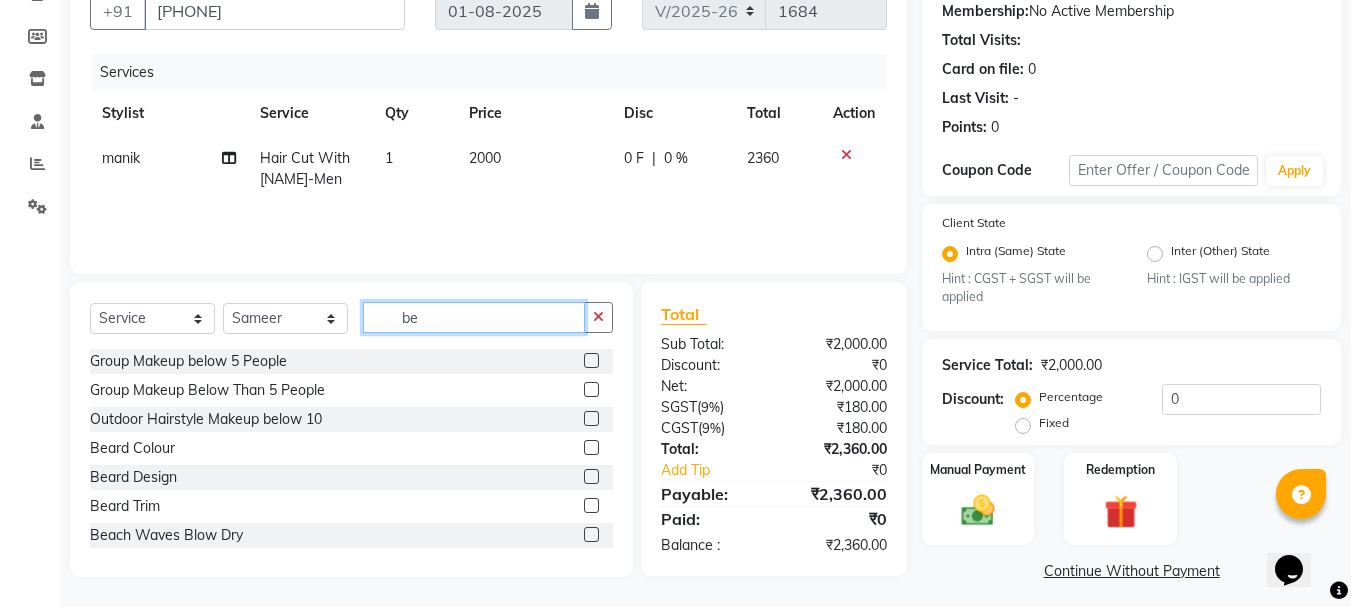 type on "be" 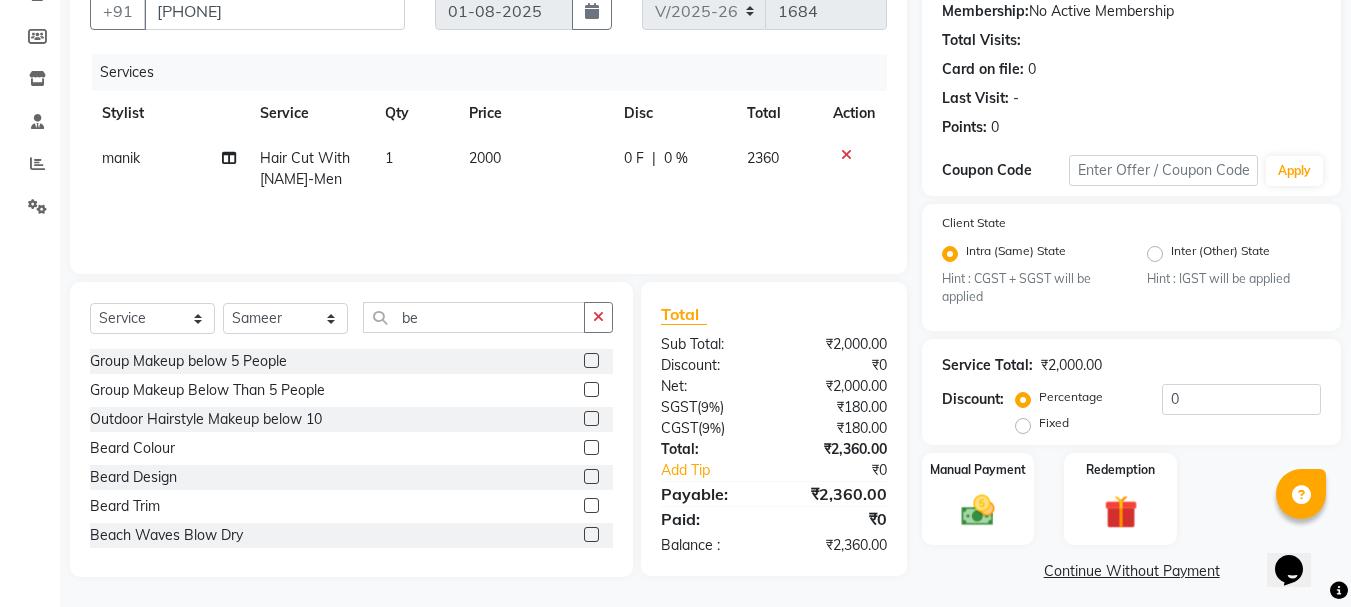 drag, startPoint x: 578, startPoint y: 502, endPoint x: 568, endPoint y: 491, distance: 14.866069 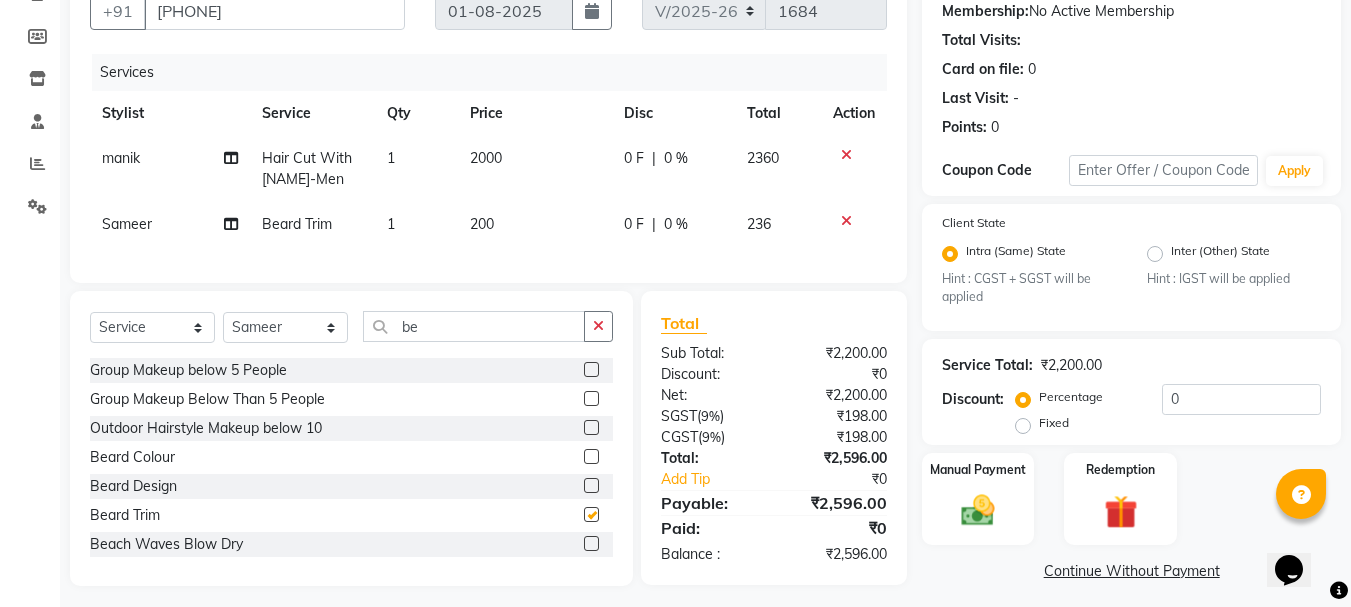 checkbox on "false" 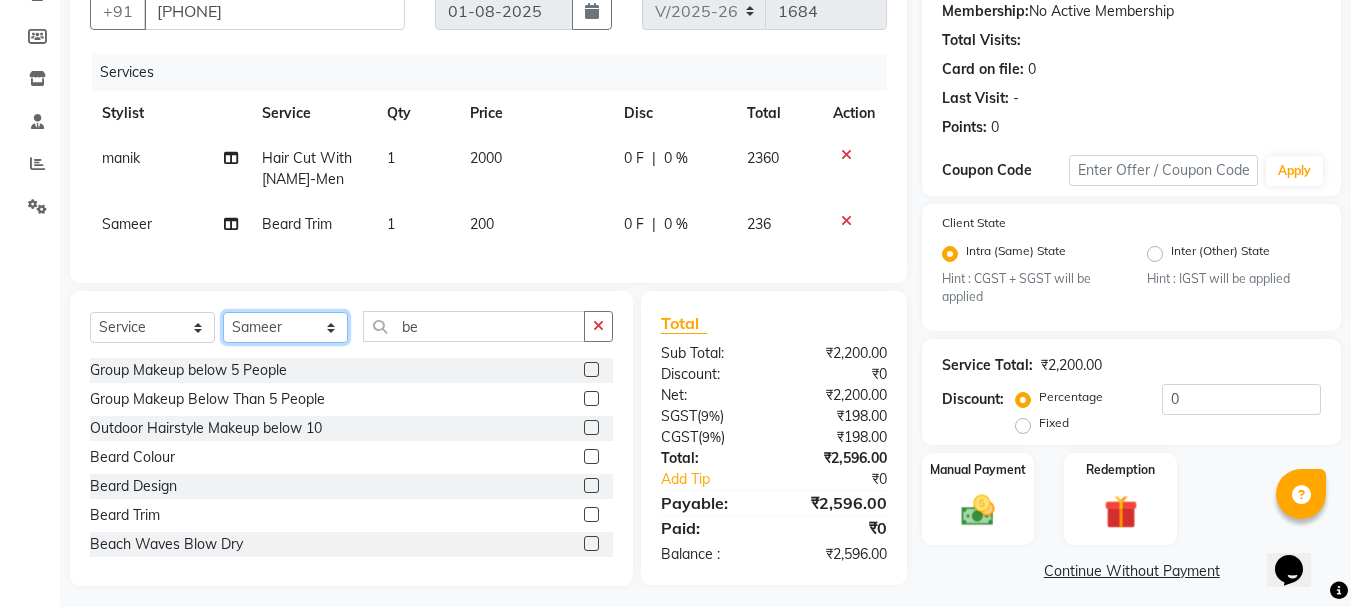click on "Select Stylist [NAME] [NAME] [NAME] [NAME] [NAME] [NAME] [NAME] [NAME] [NAME] [NAME]" 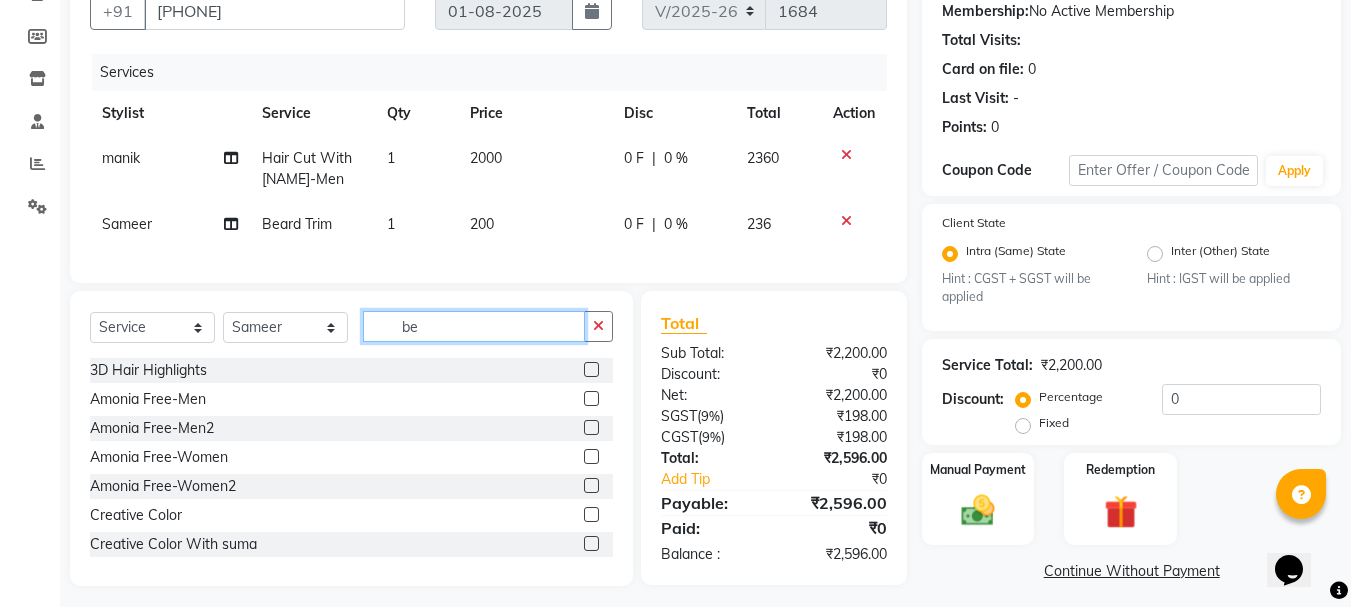 click on "be" 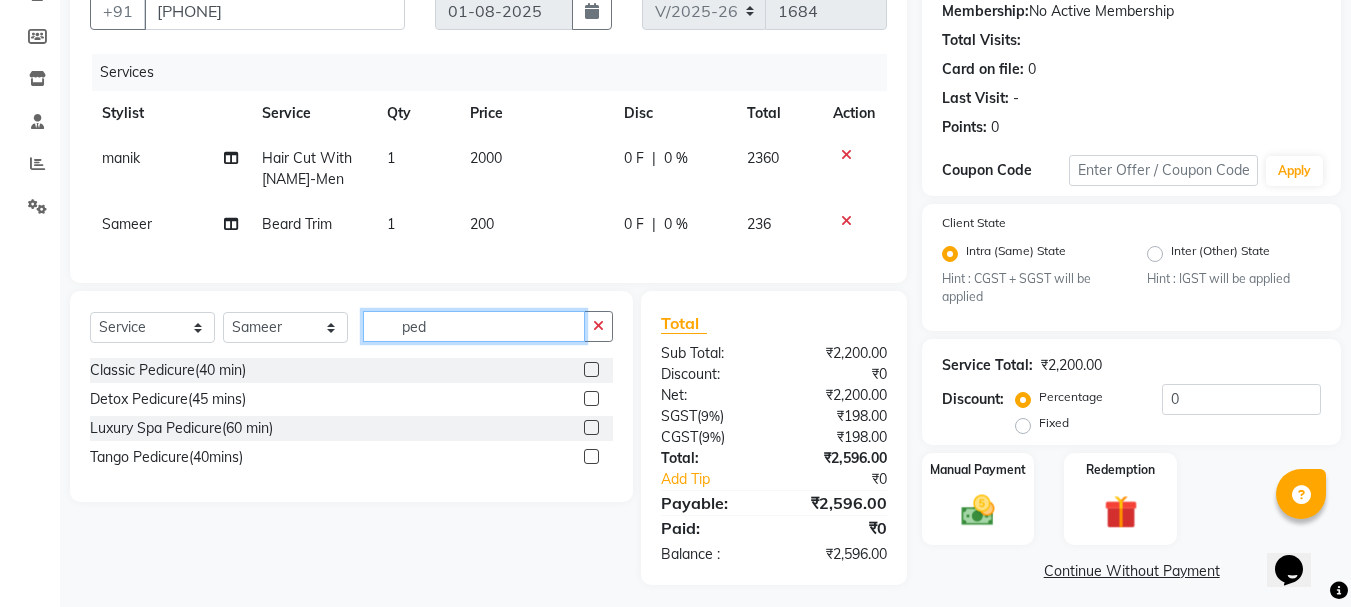 type on "ped" 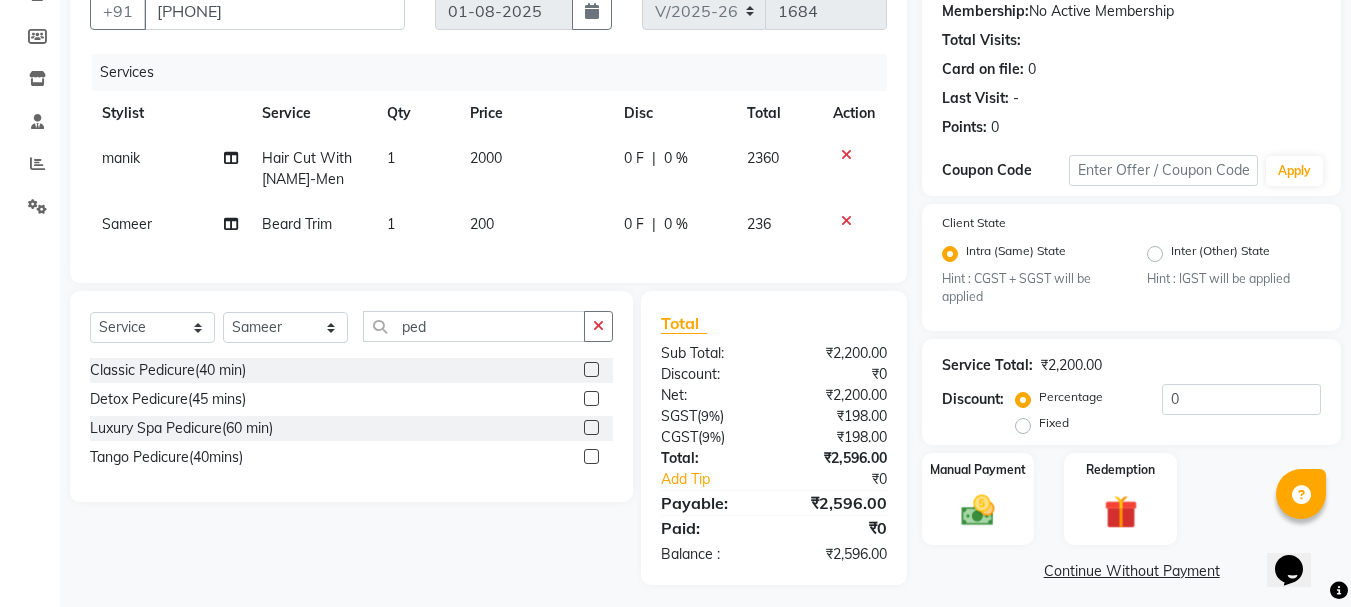click 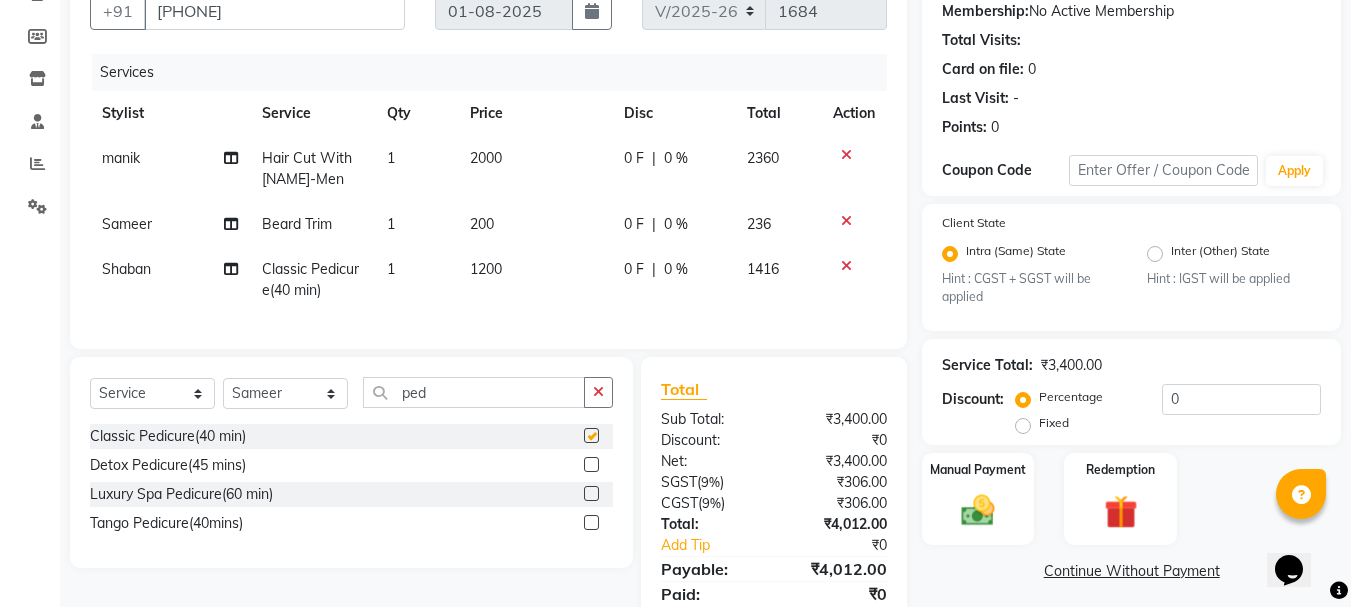 checkbox on "false" 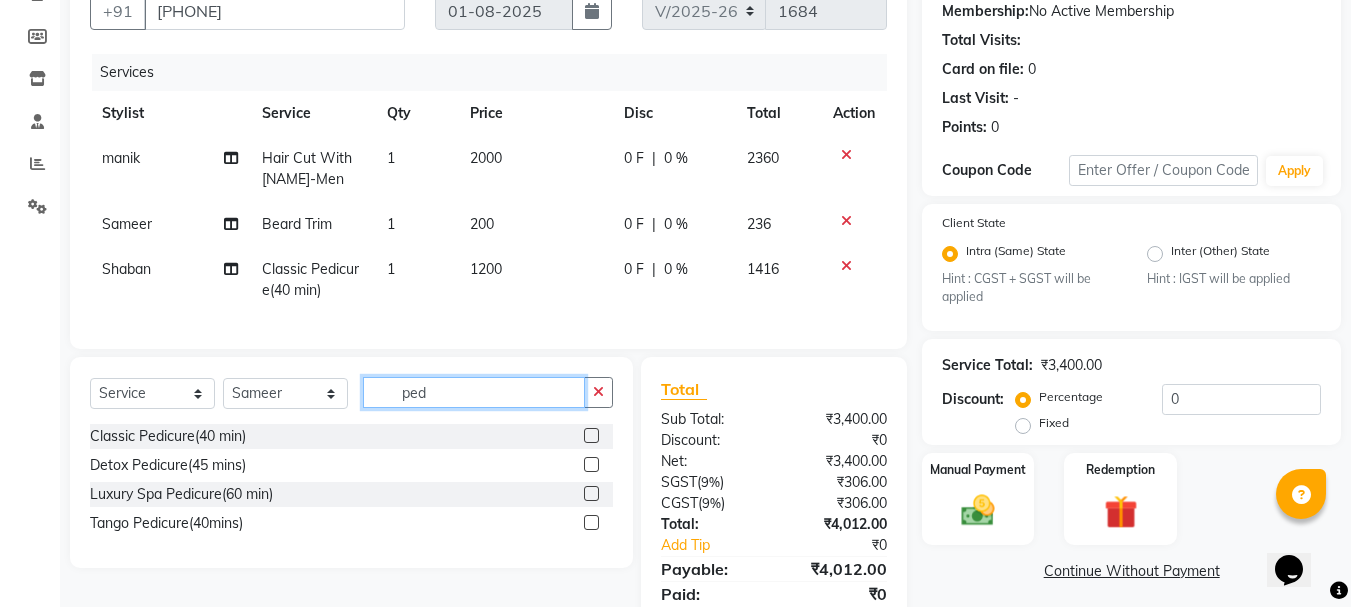 click on "ped" 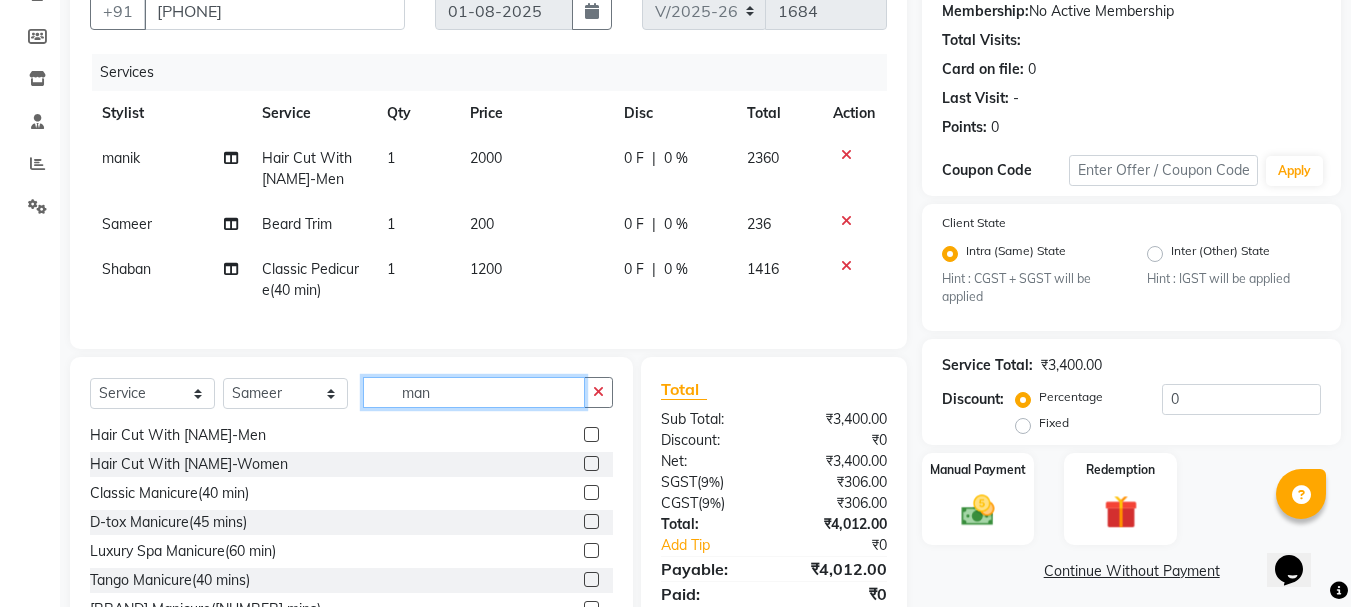 scroll, scrollTop: 148, scrollLeft: 0, axis: vertical 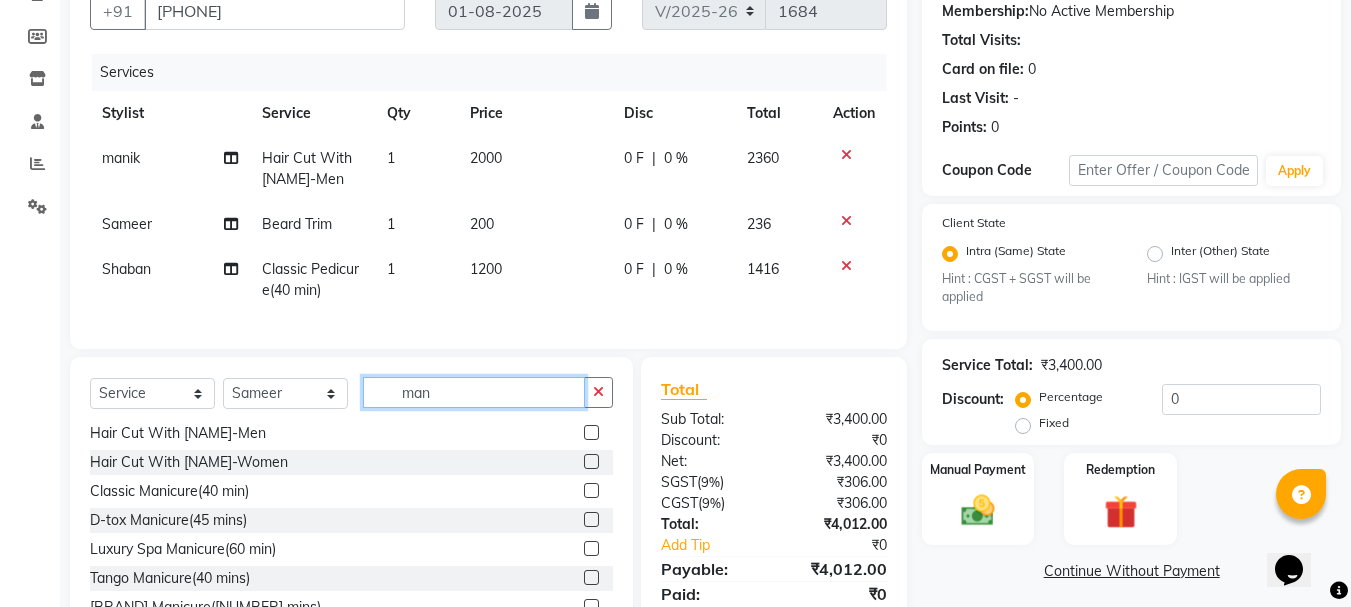 type on "man" 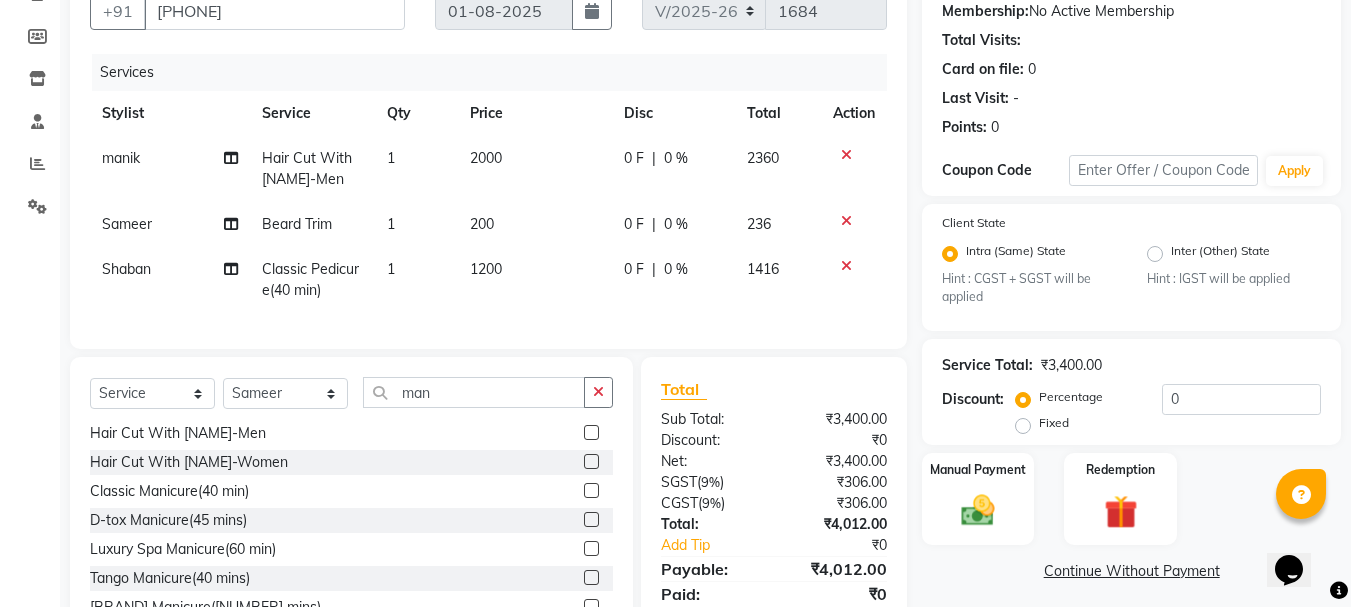 click 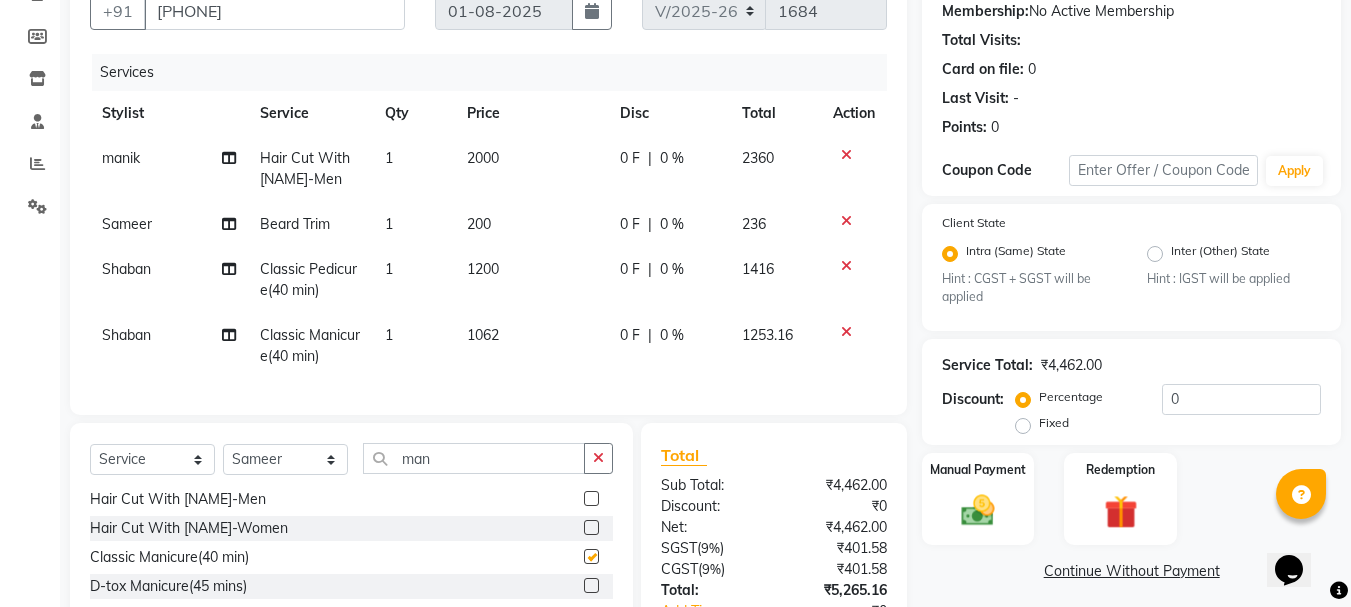 checkbox on "false" 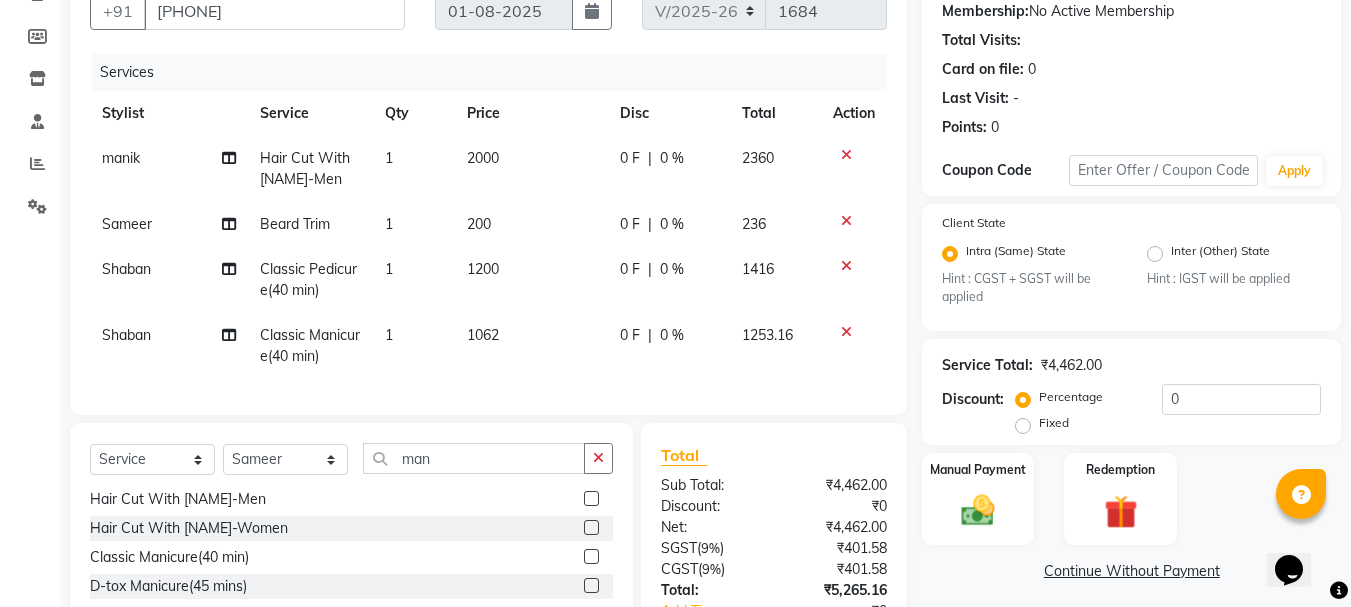 click on "1062" 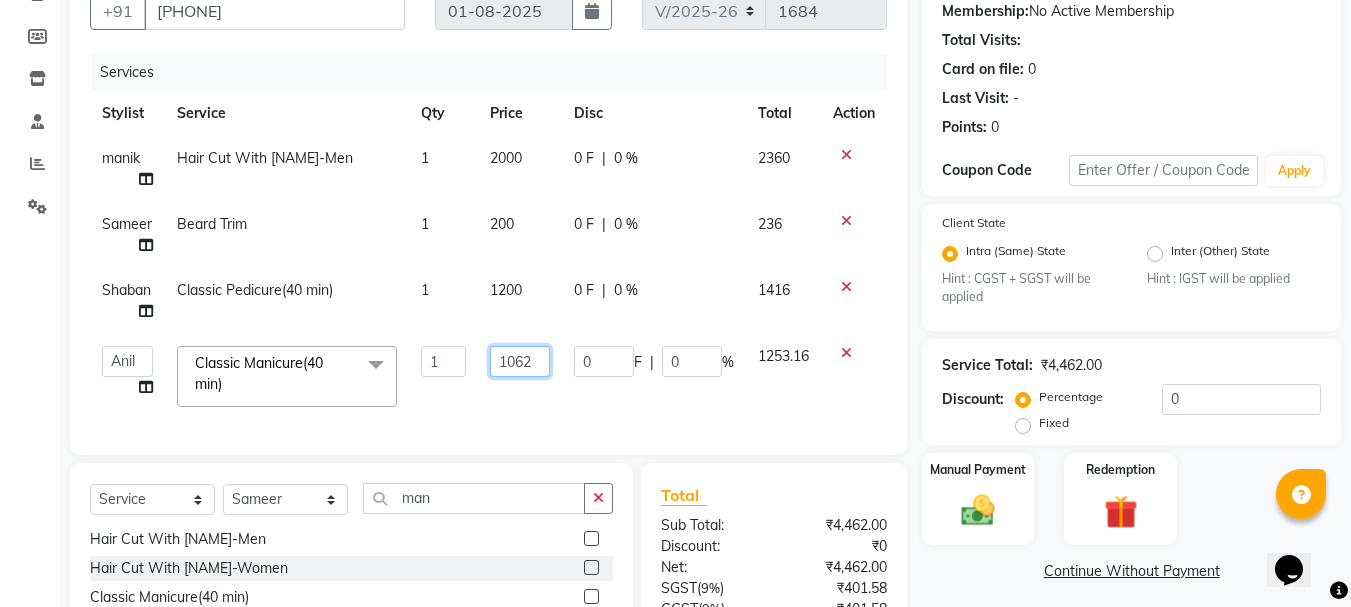 click on "1062" 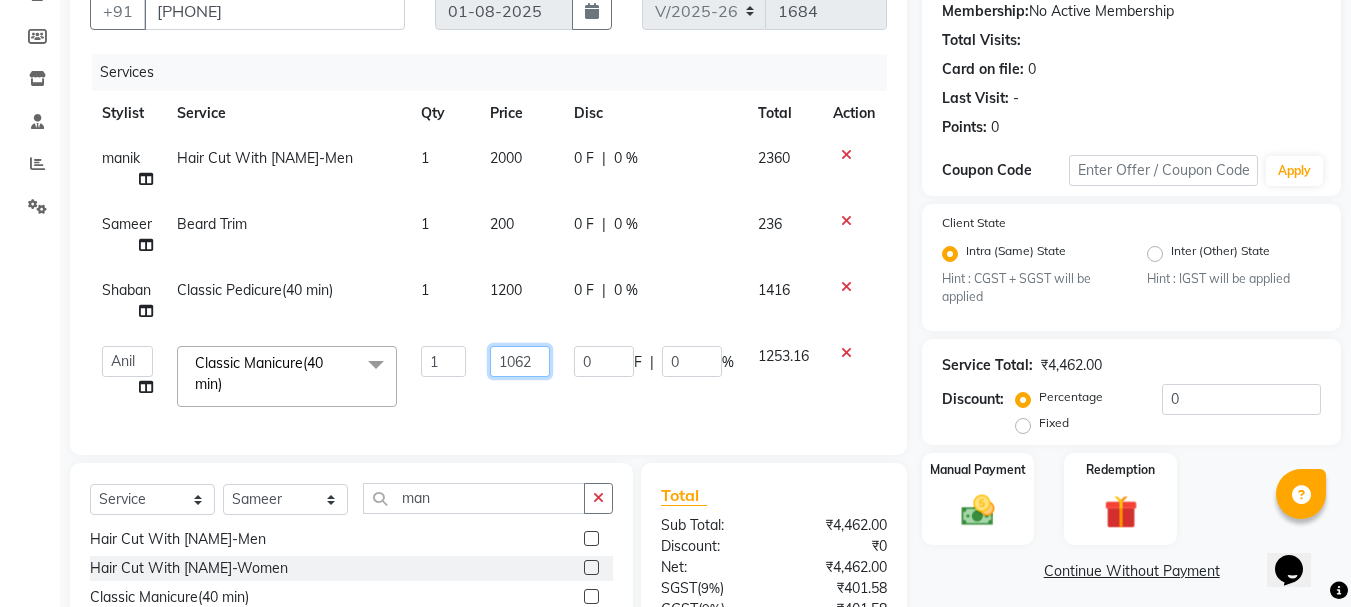 click on "1062" 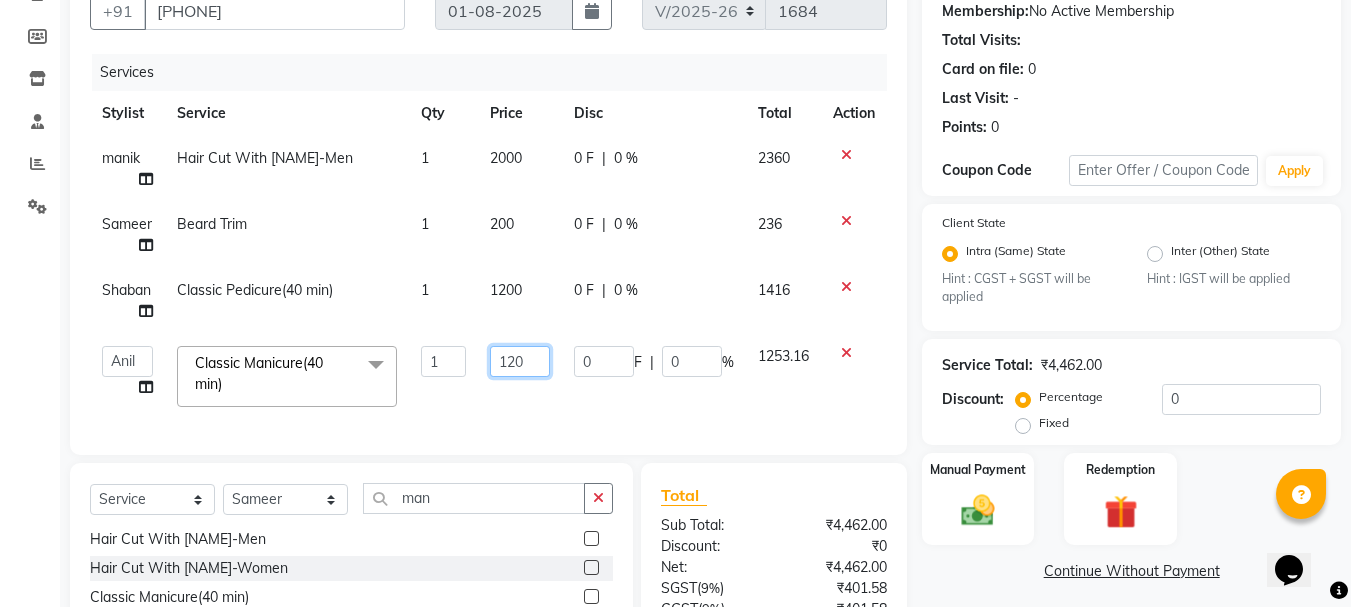 type on "1200" 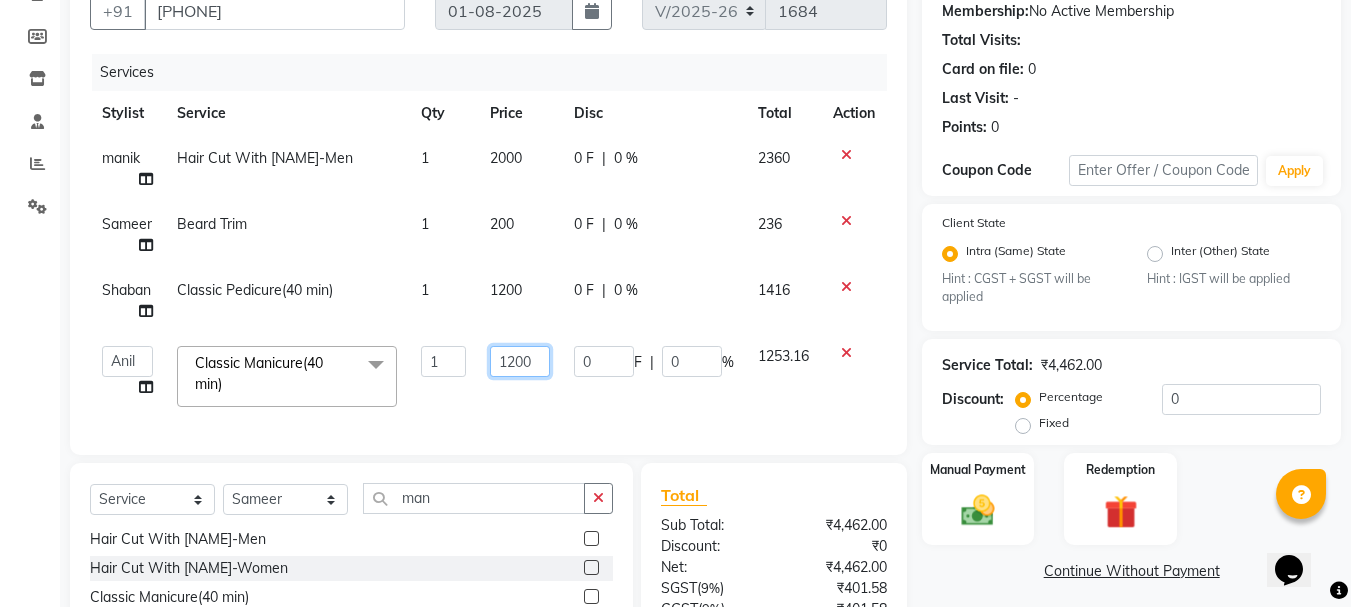 scroll, scrollTop: 390, scrollLeft: 0, axis: vertical 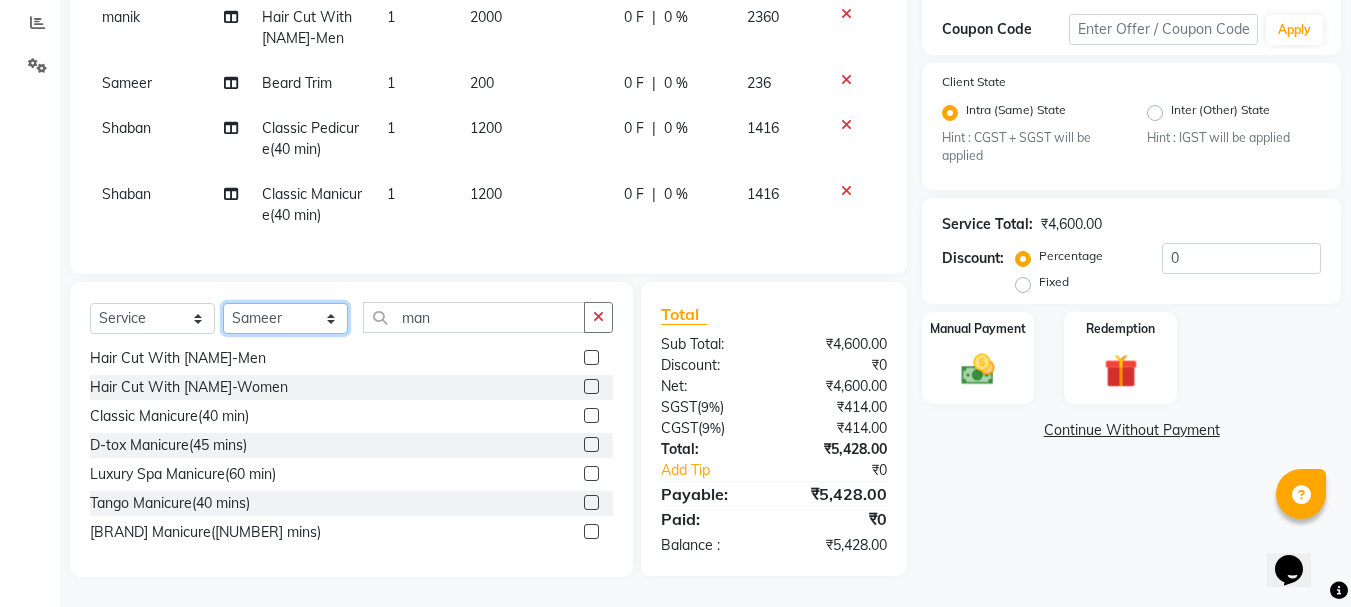 click on "Select Stylist [NAME] [NAME] [NAME] [NAME] [NAME] [NAME] [NAME] [NAME] [NAME] [NAME]" 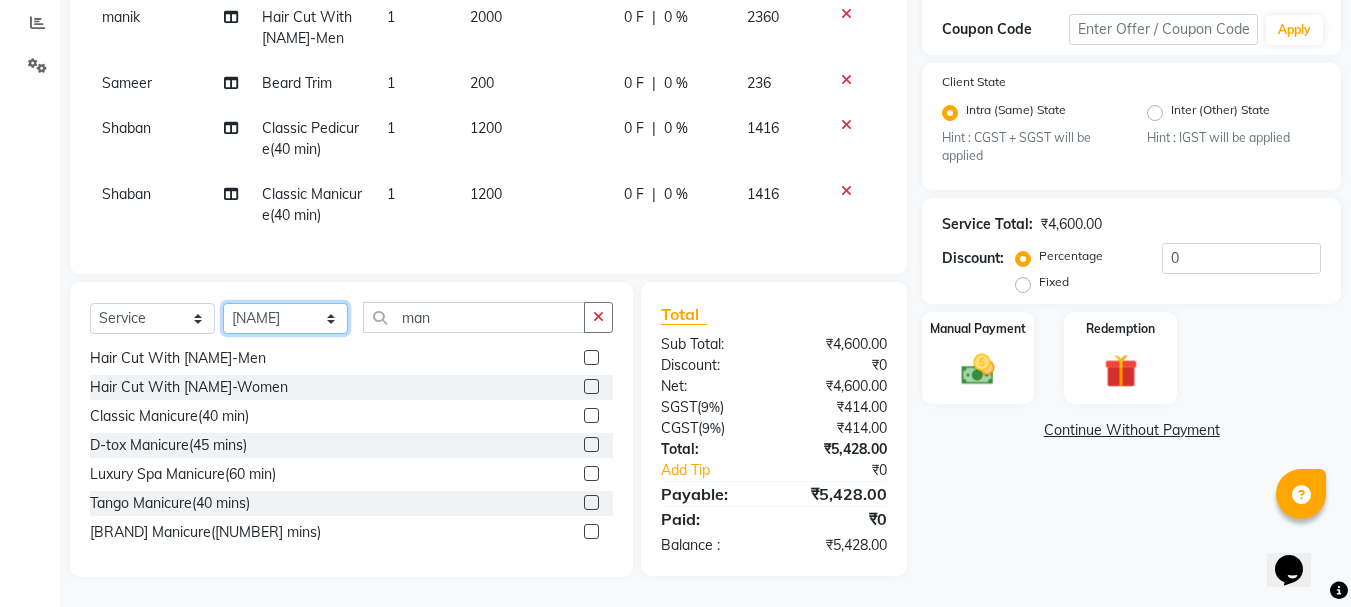 click on "Select Stylist [NAME] [NAME] [NAME] [NAME] [NAME] [NAME] [NAME] [NAME] [NAME] [NAME]" 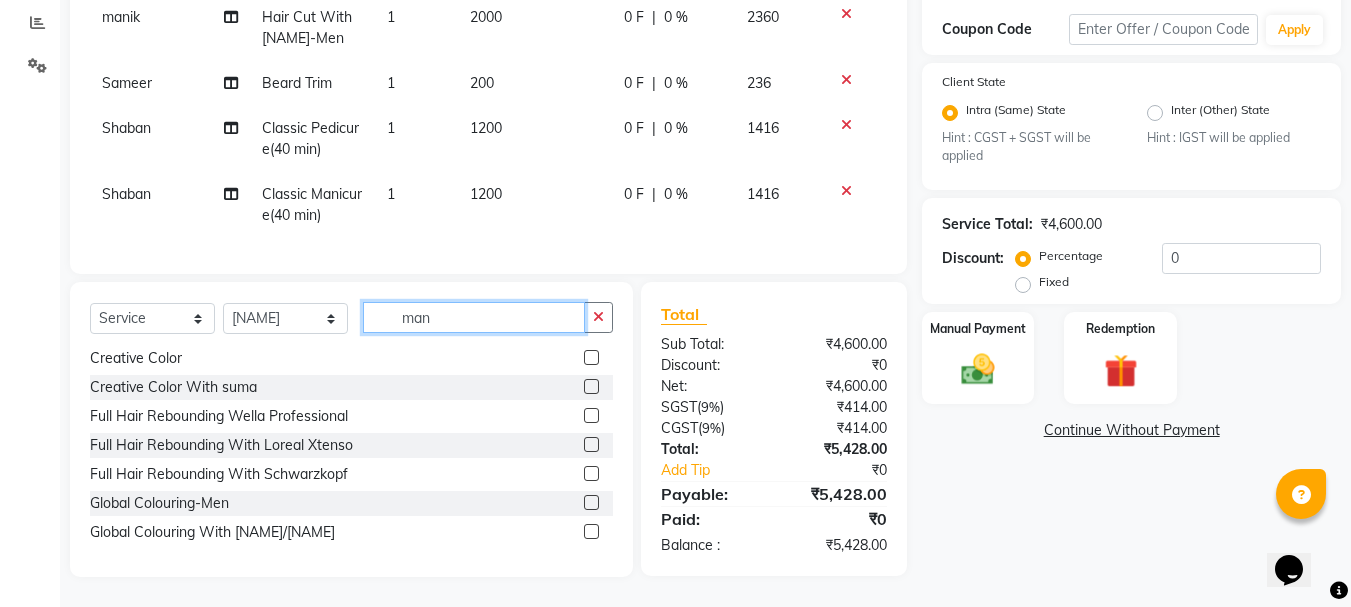 click on "man" 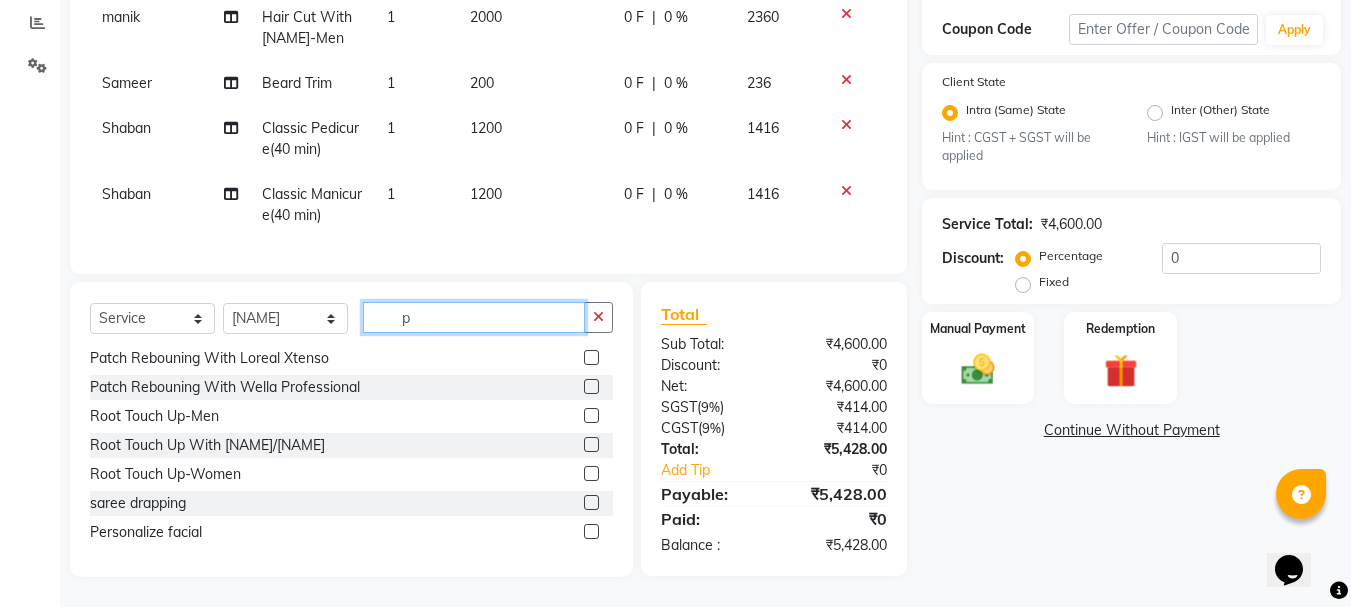 scroll, scrollTop: 0, scrollLeft: 0, axis: both 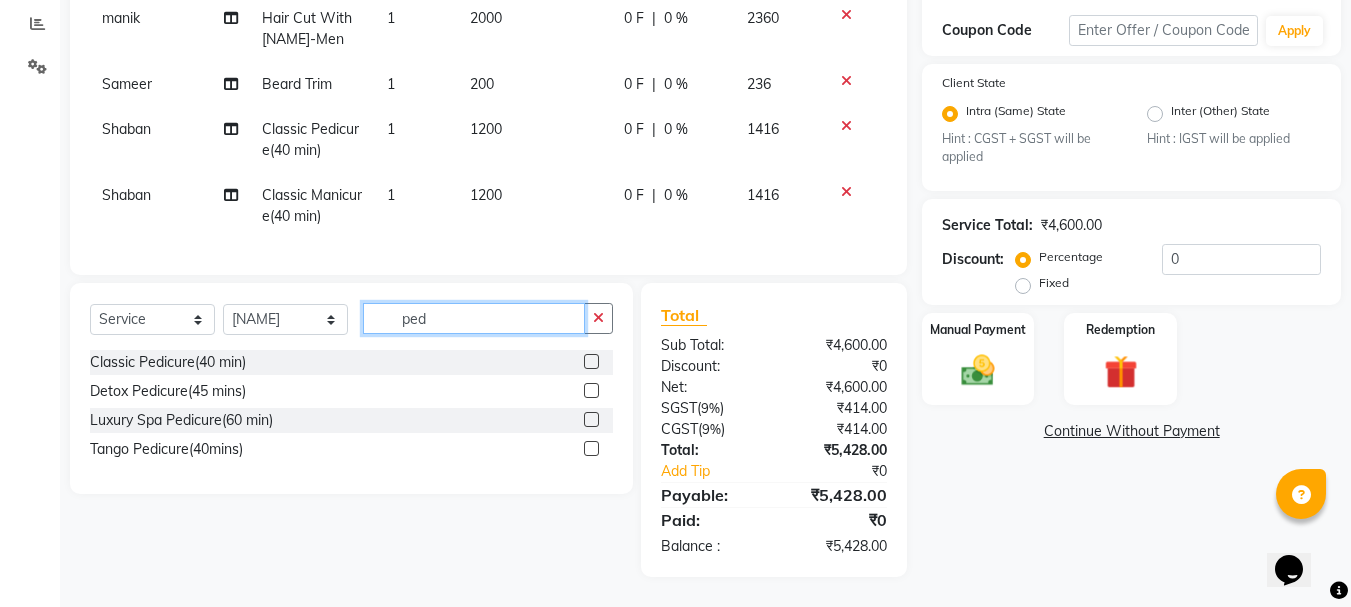 type on "ped" 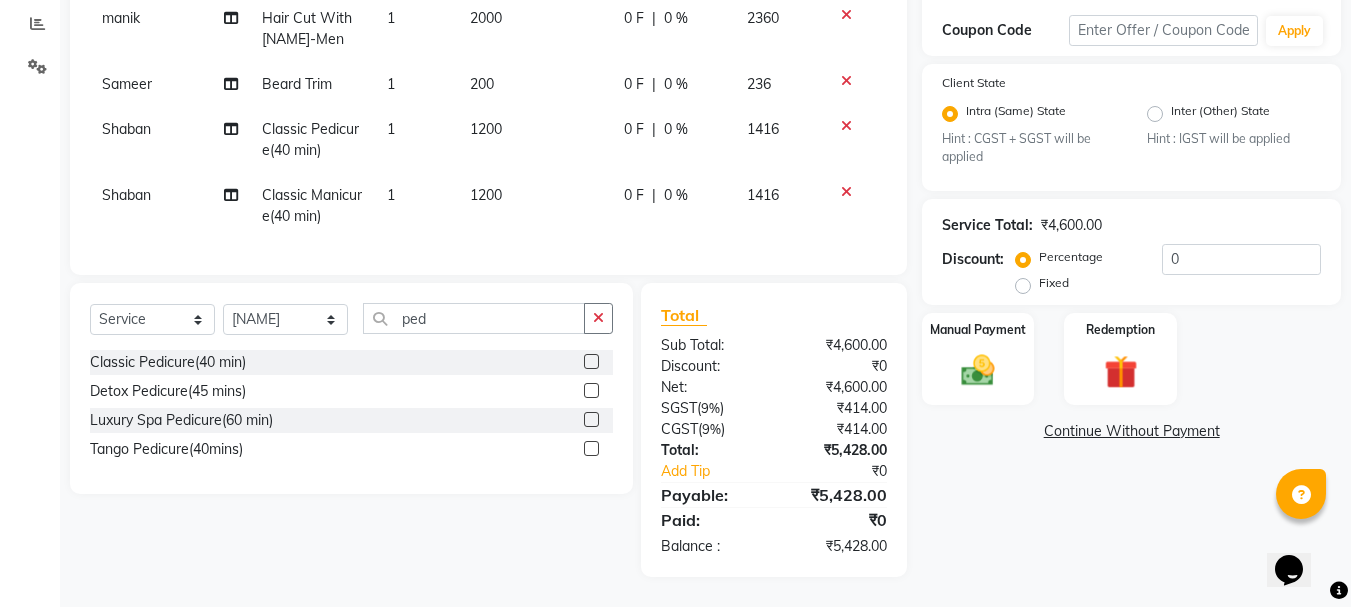 click 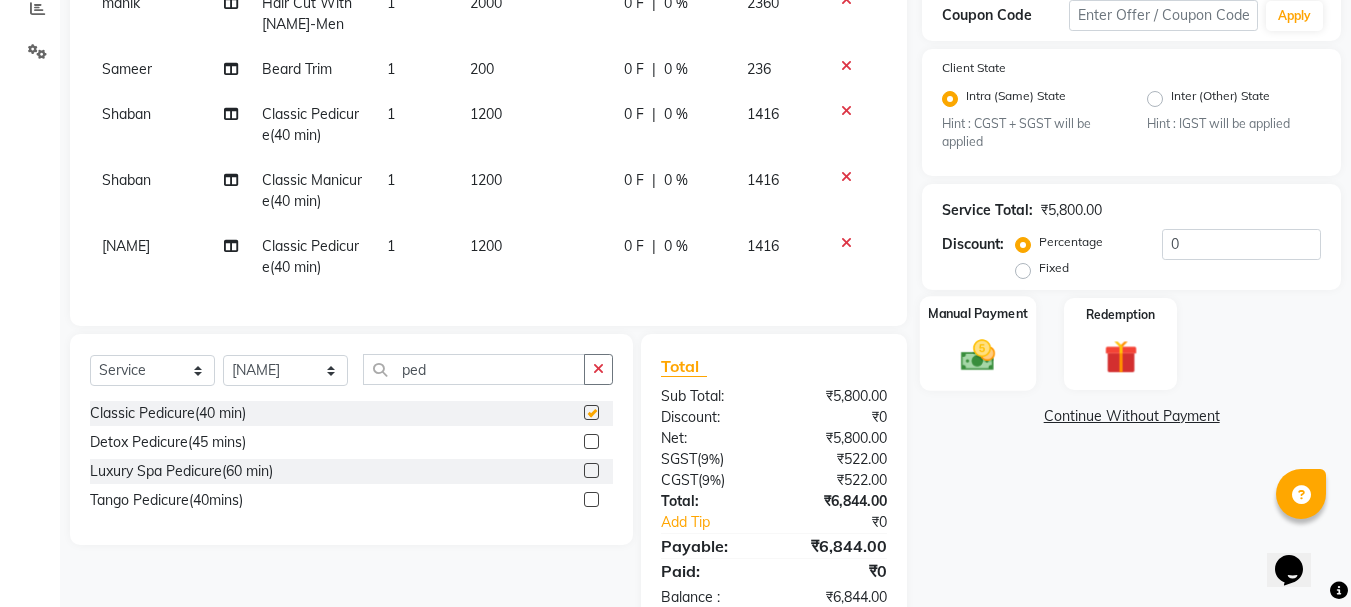 checkbox on "false" 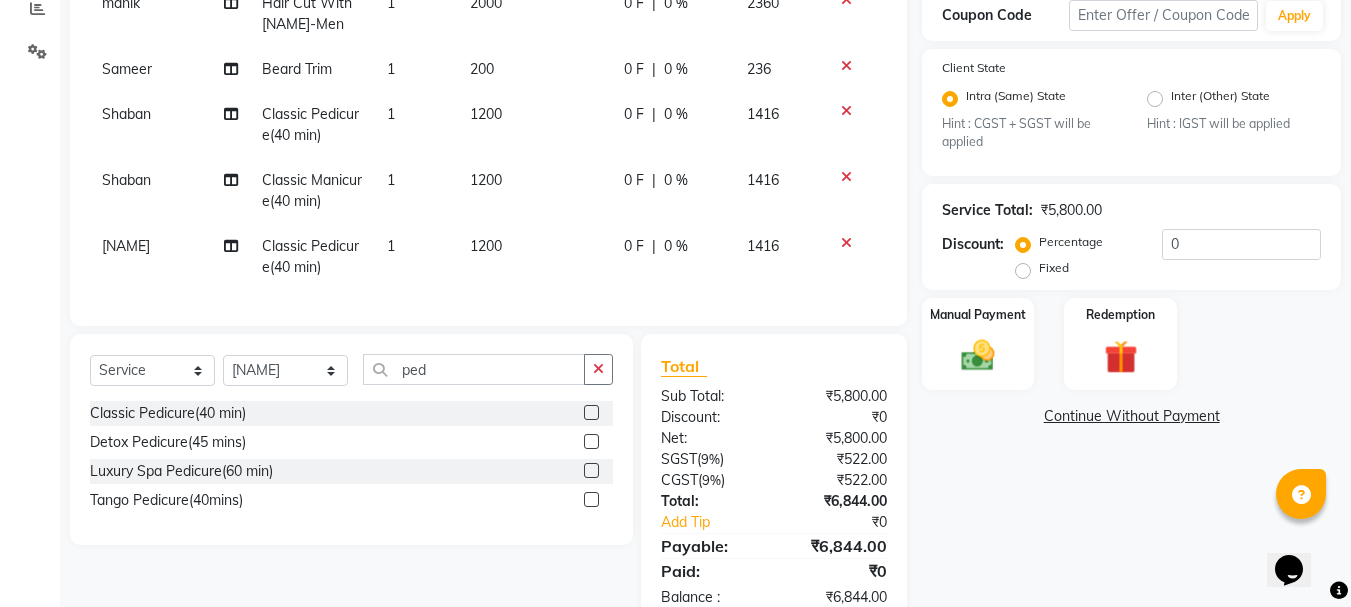 click on "Fixed" 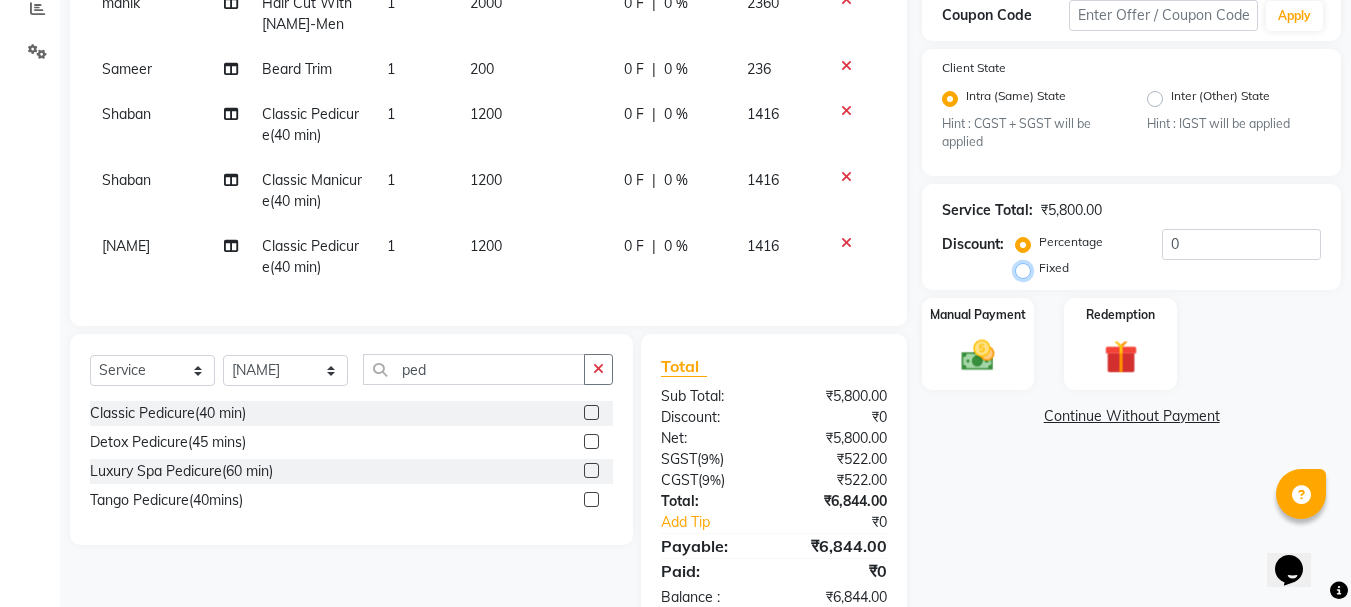 click on "Fixed" at bounding box center (1027, 268) 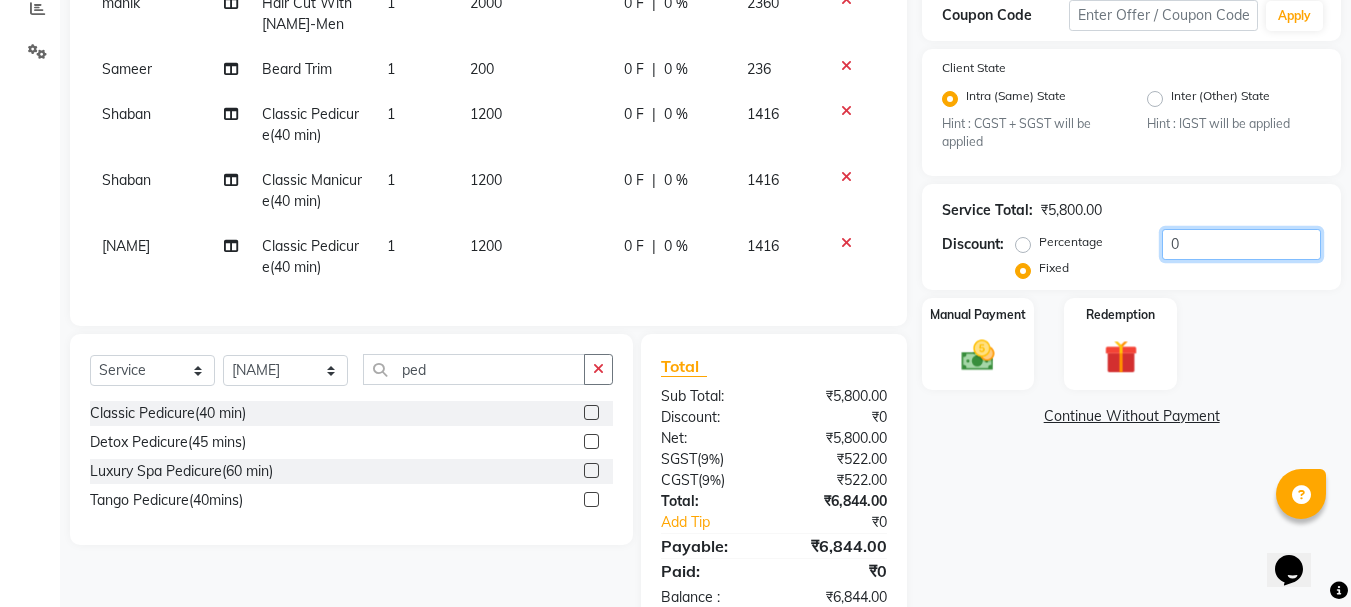 click on "0" 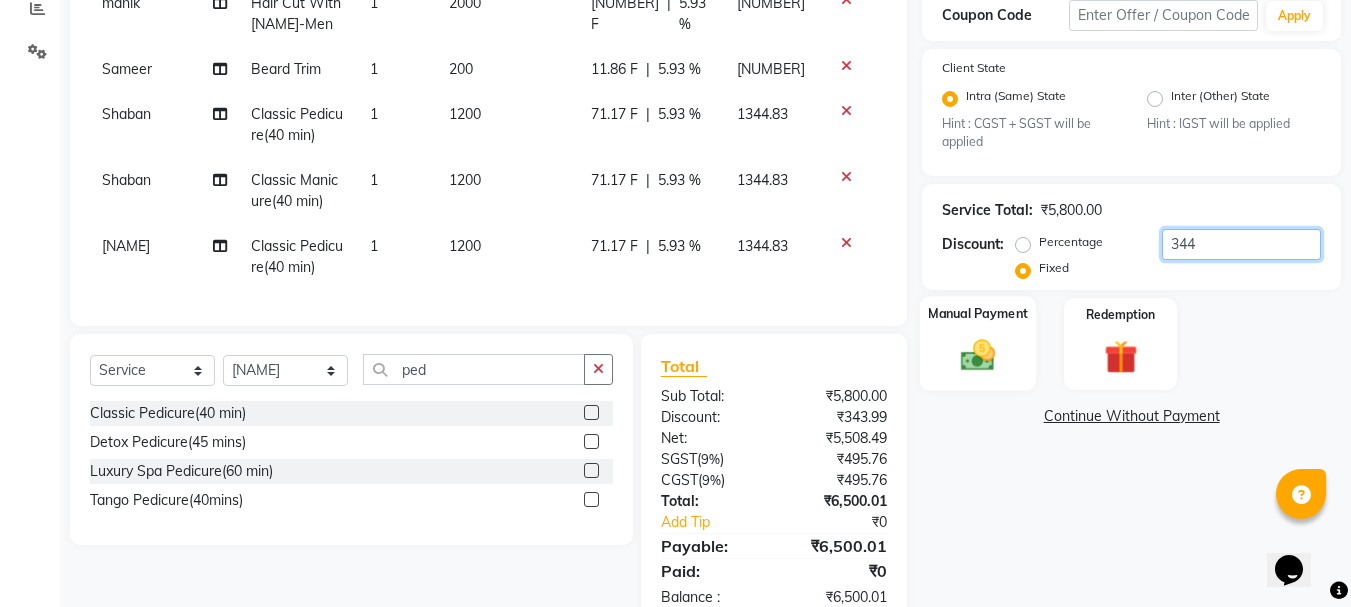 type on "344" 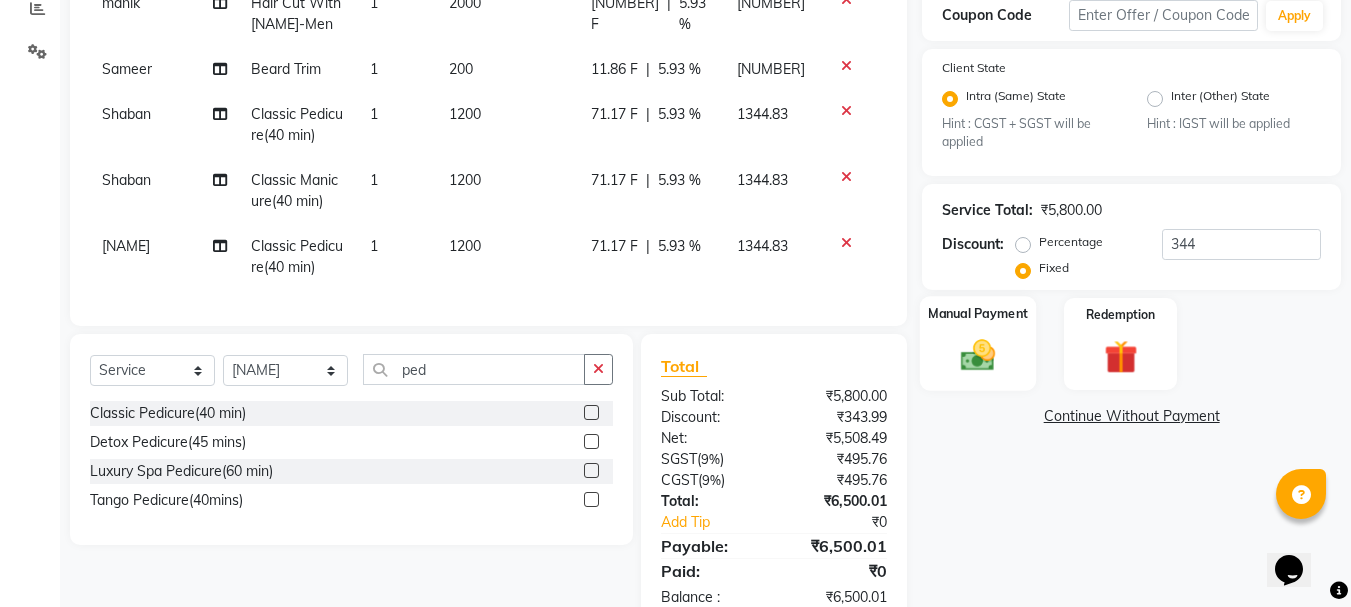 click 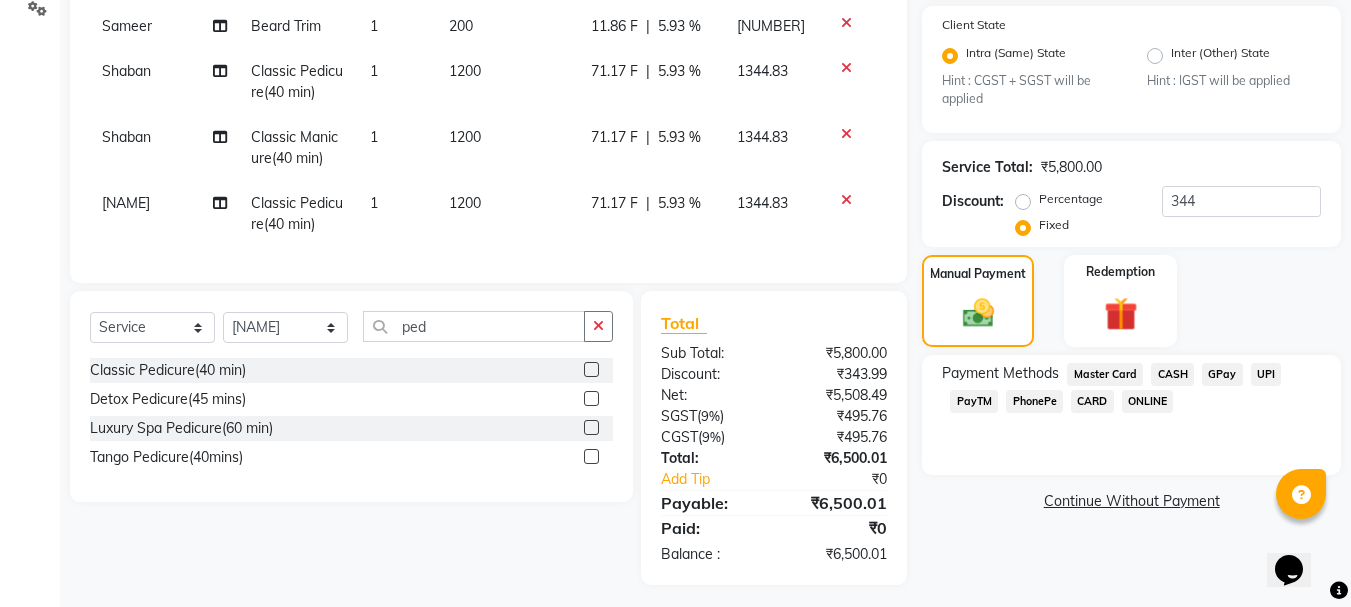 scroll, scrollTop: 415, scrollLeft: 0, axis: vertical 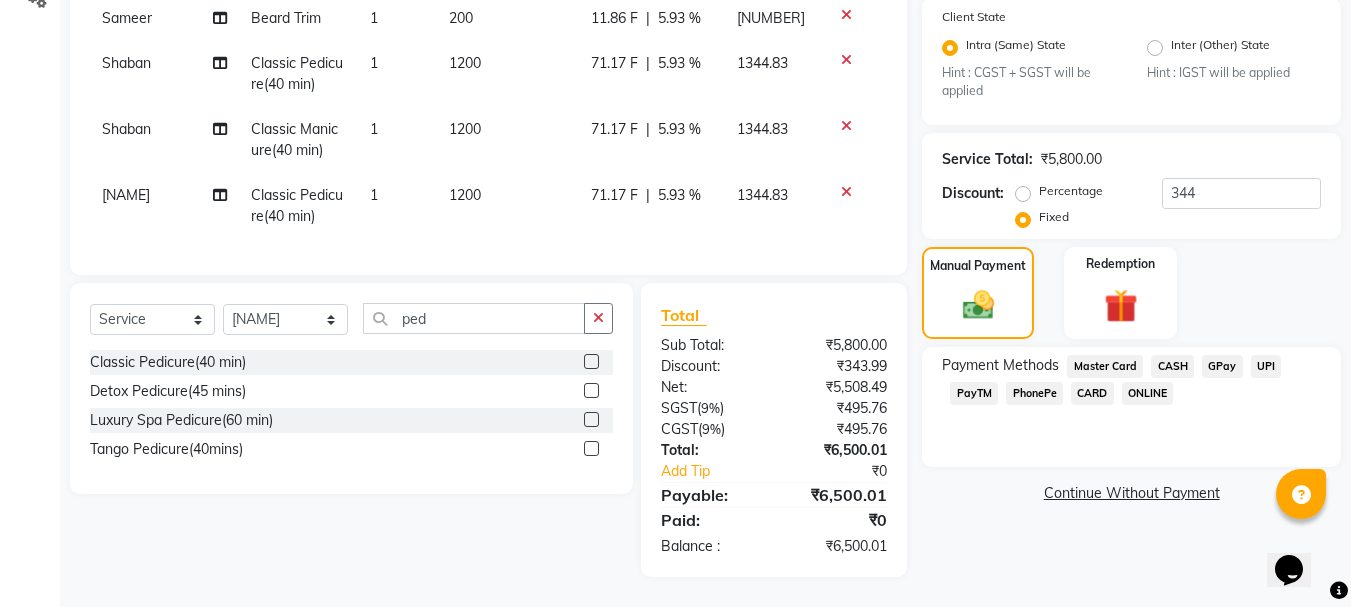 click on "GPay" 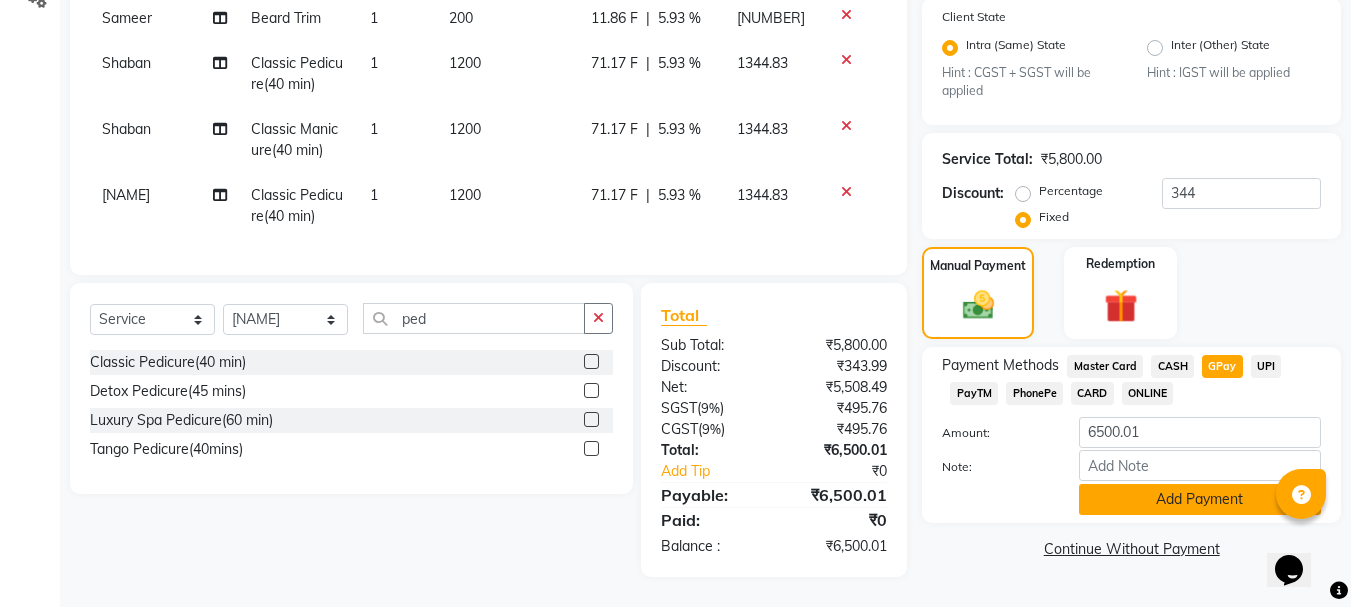 click on "Add Payment" 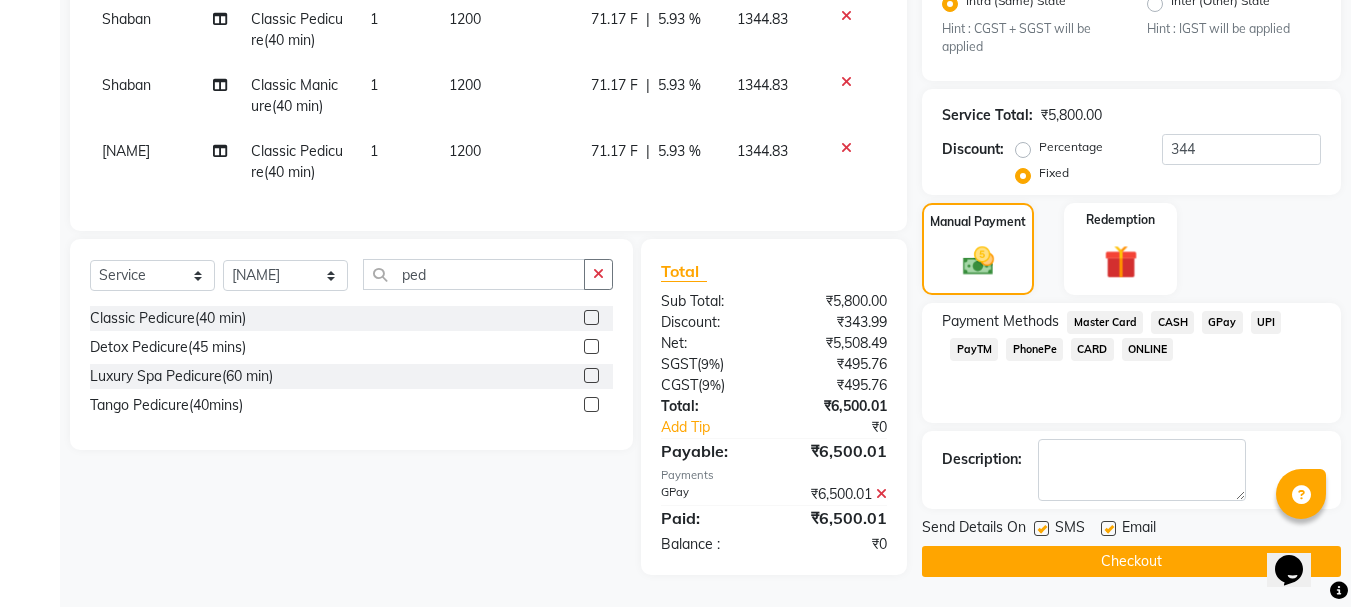 scroll, scrollTop: 457, scrollLeft: 0, axis: vertical 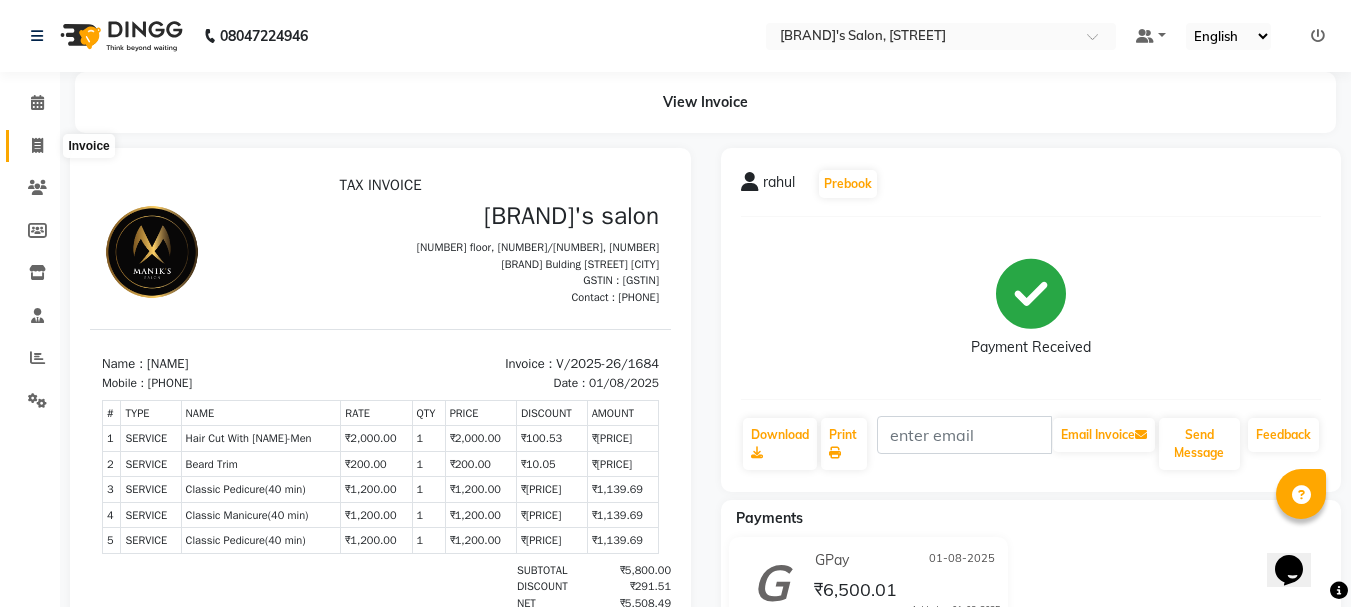 click 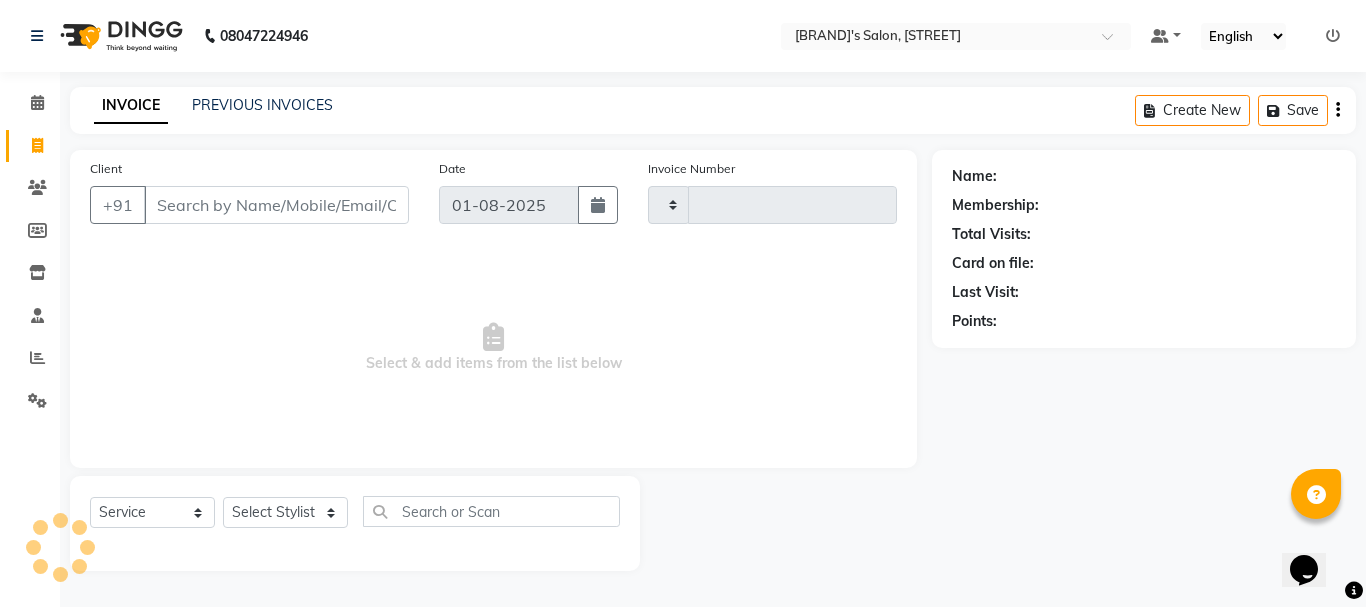 type on "1685" 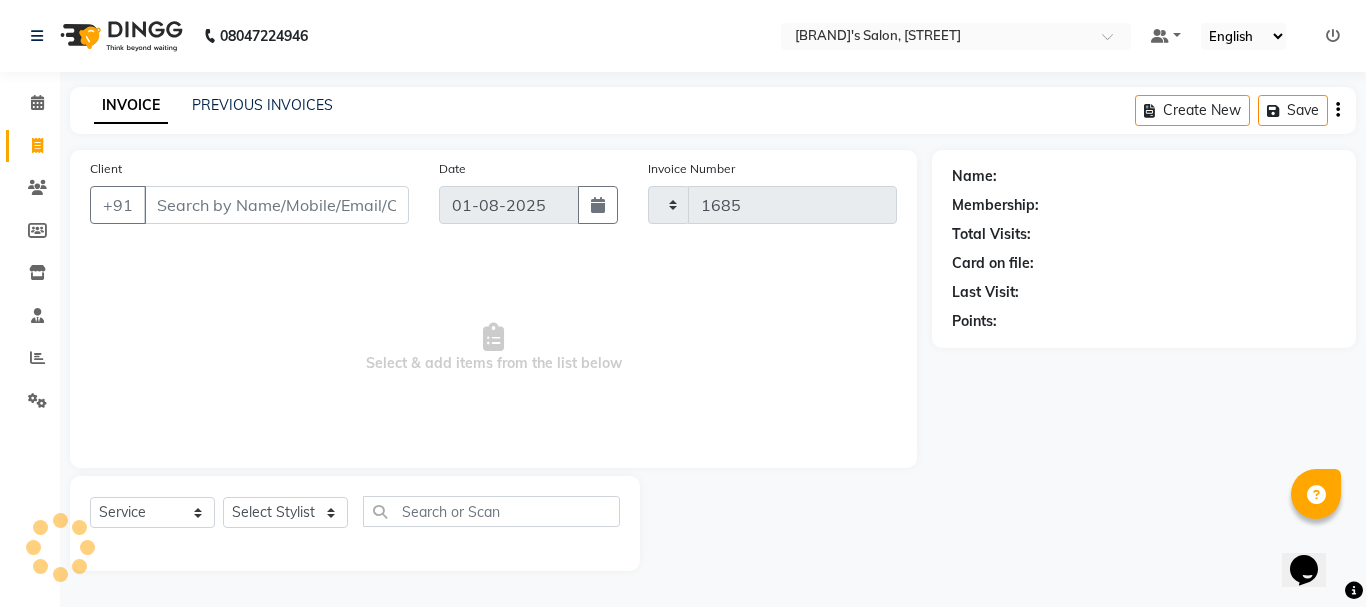 select on "3810" 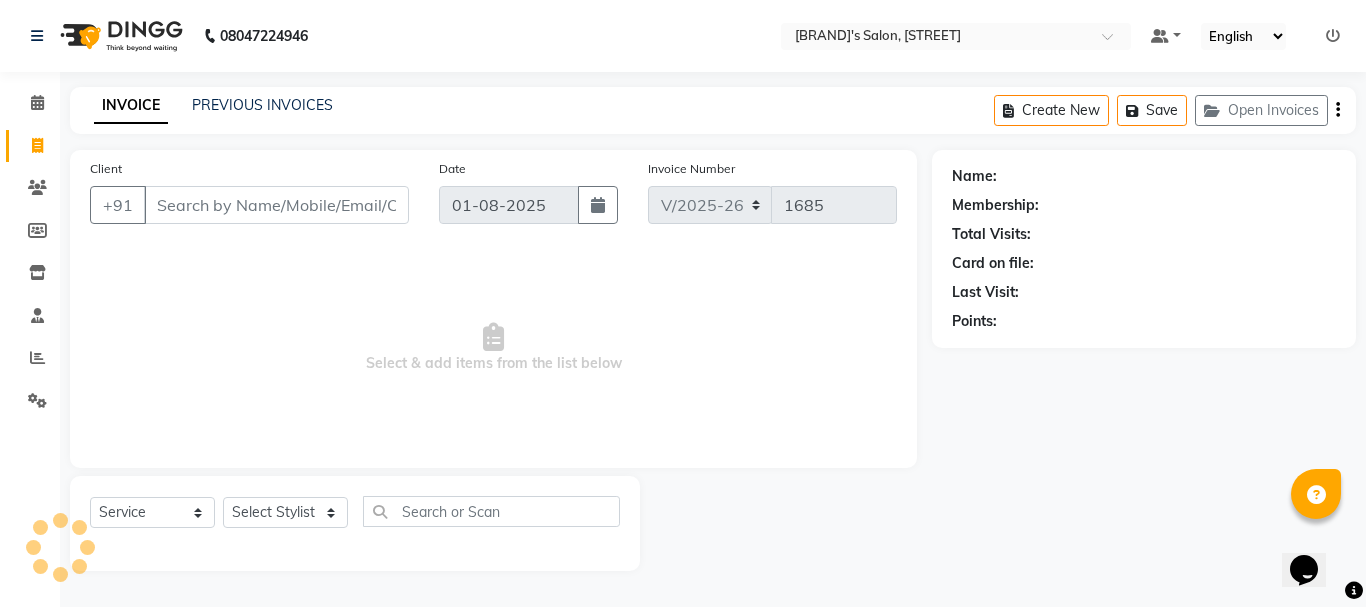 click on "Client" at bounding box center (276, 205) 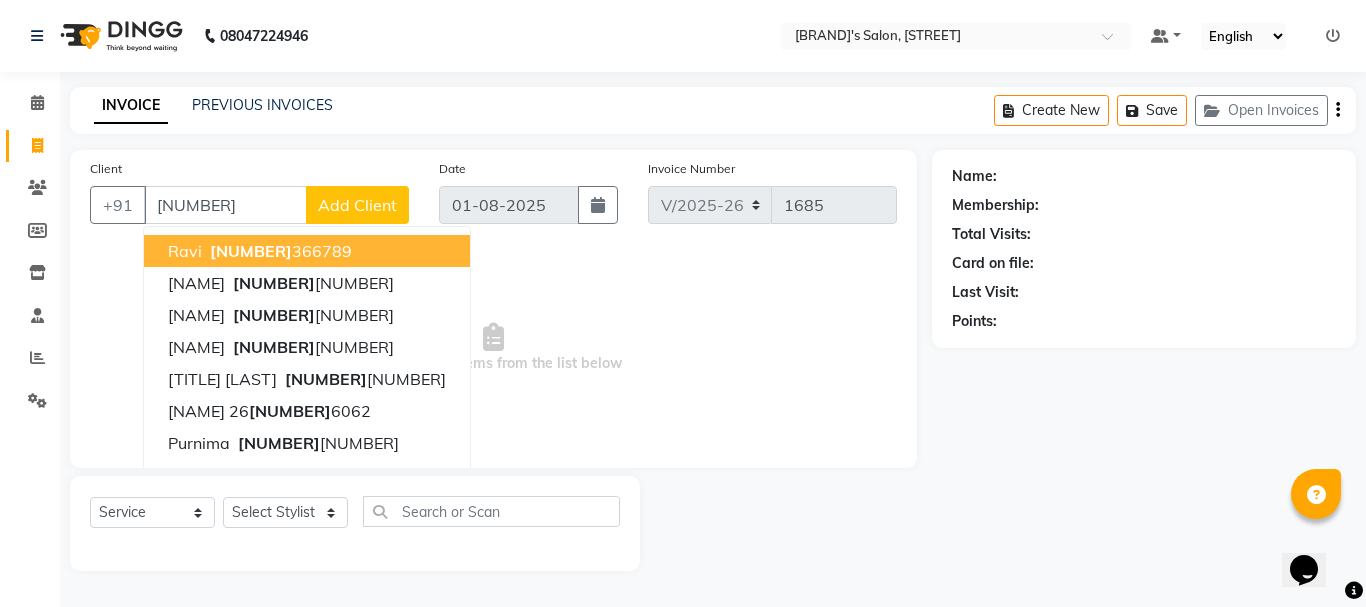 click on "[PHONE]" at bounding box center (279, 251) 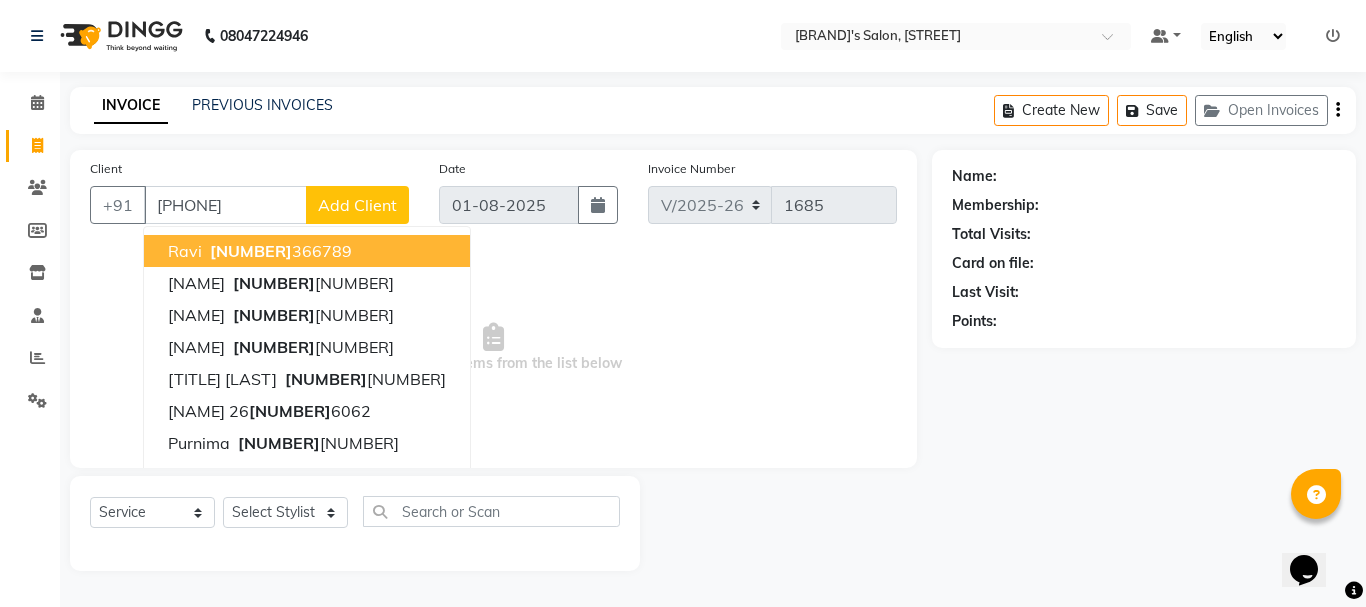 type on "[PHONE]" 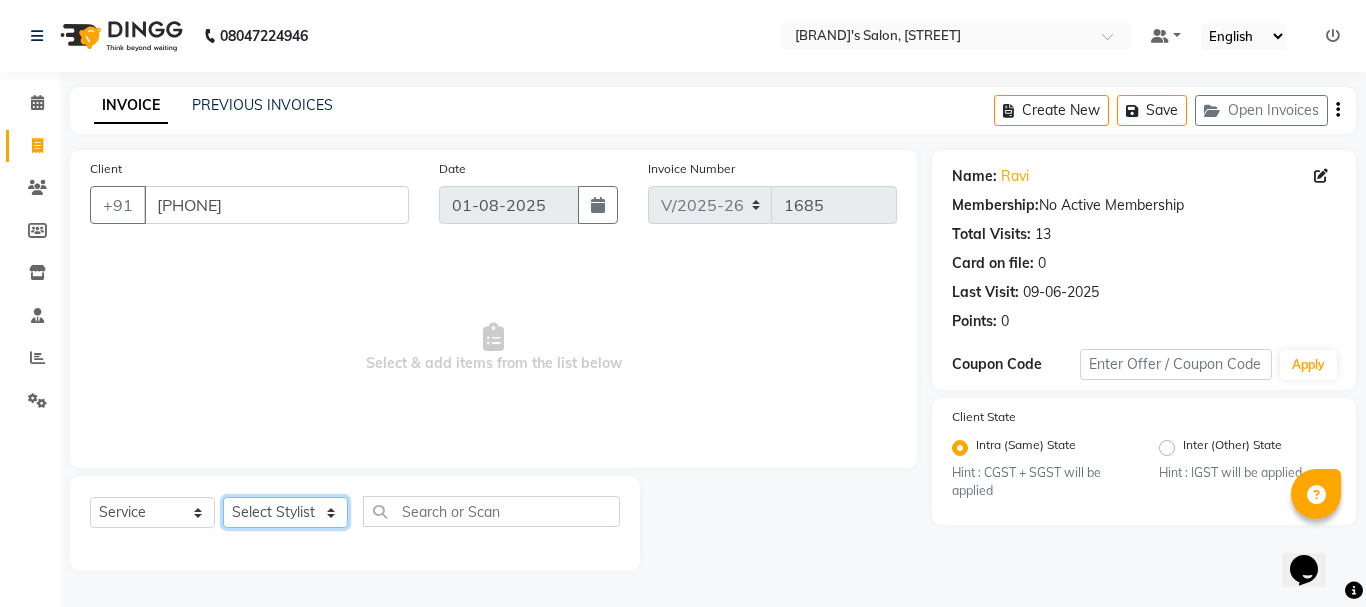 click on "Select Stylist [NAME] [NAME] [NAME] [NAME] [NAME] [NAME] [NAME] [NAME] [NAME] [NAME]" 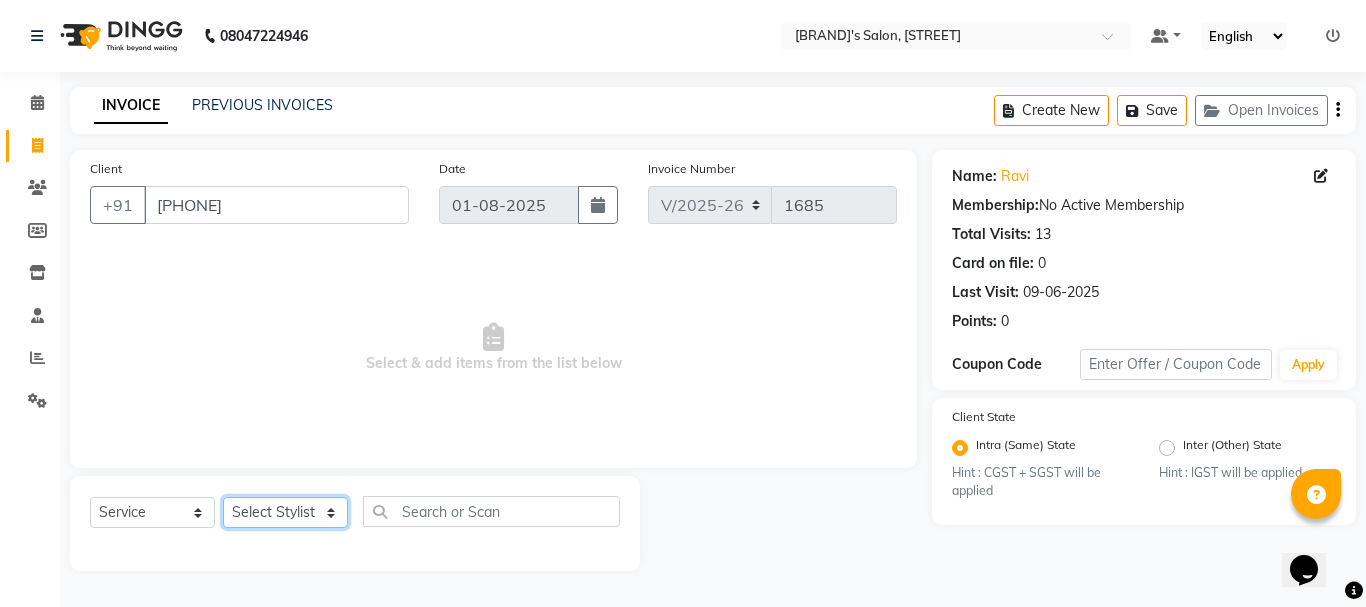 select on "19032" 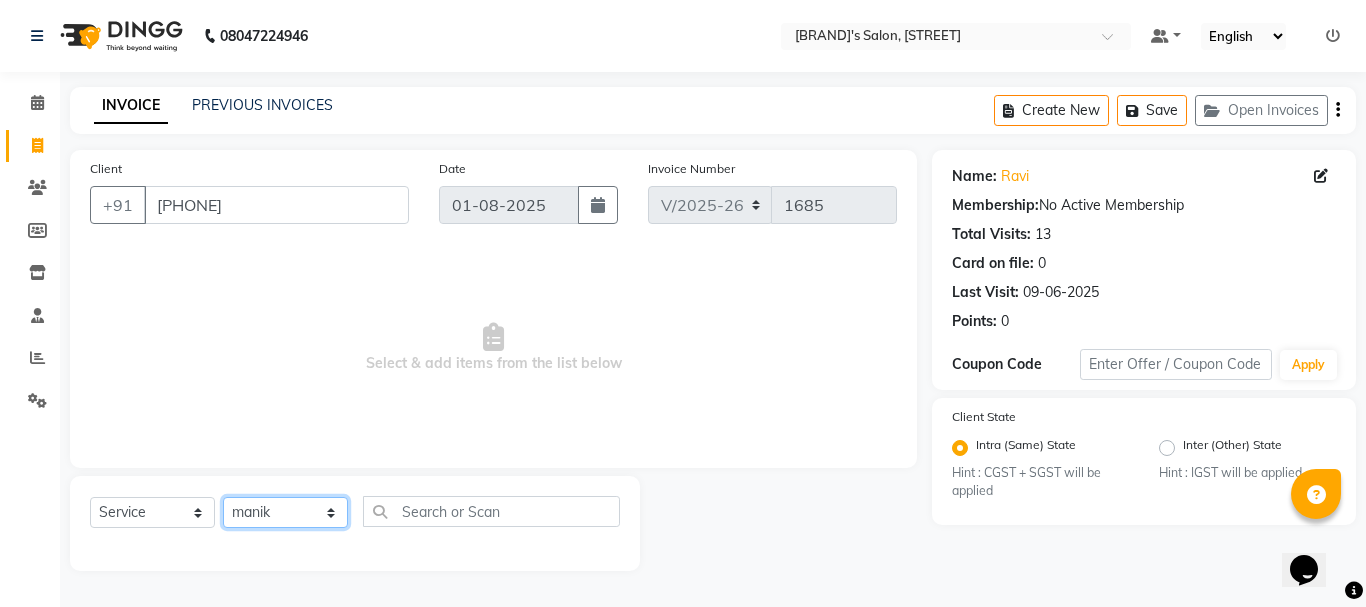 click on "Select Stylist [NAME] [NAME] [NAME] [NAME] [NAME] [NAME] [NAME] [NAME] [NAME] [NAME]" 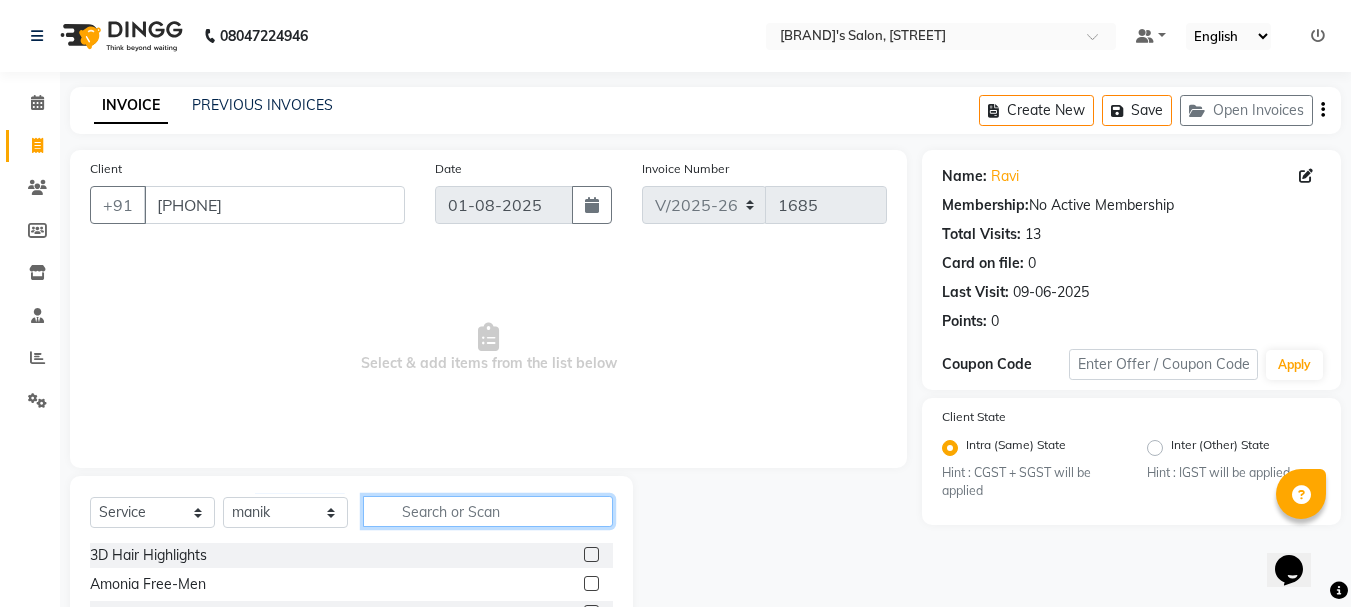 click 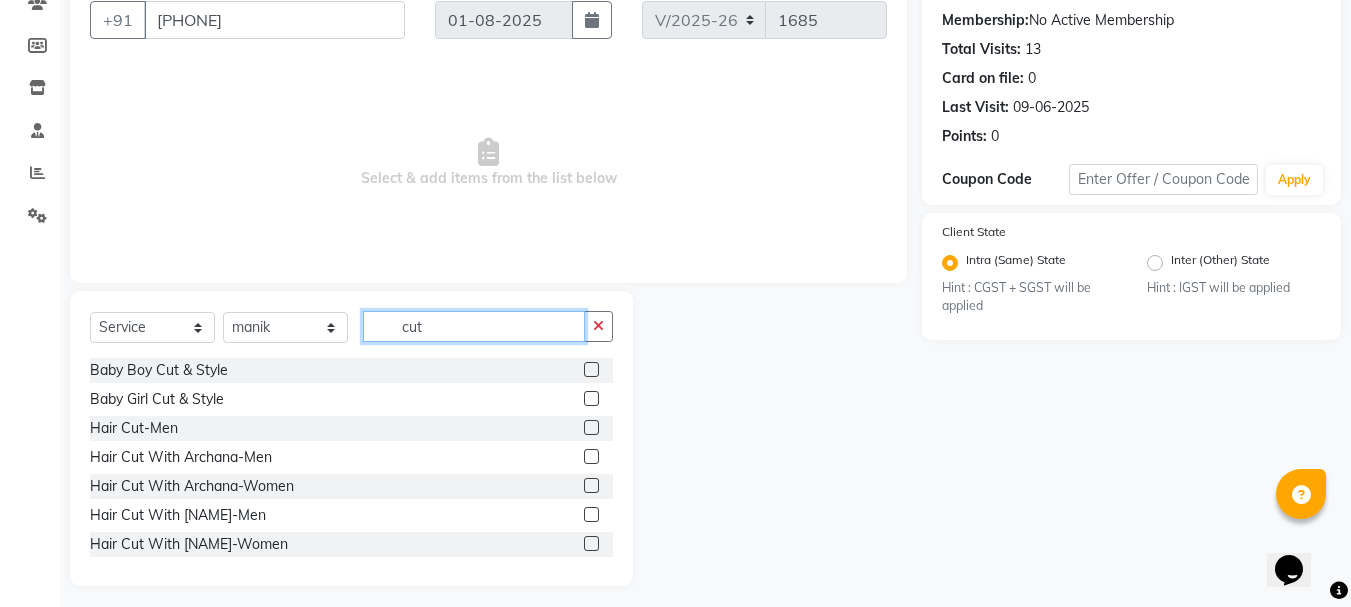 scroll, scrollTop: 194, scrollLeft: 0, axis: vertical 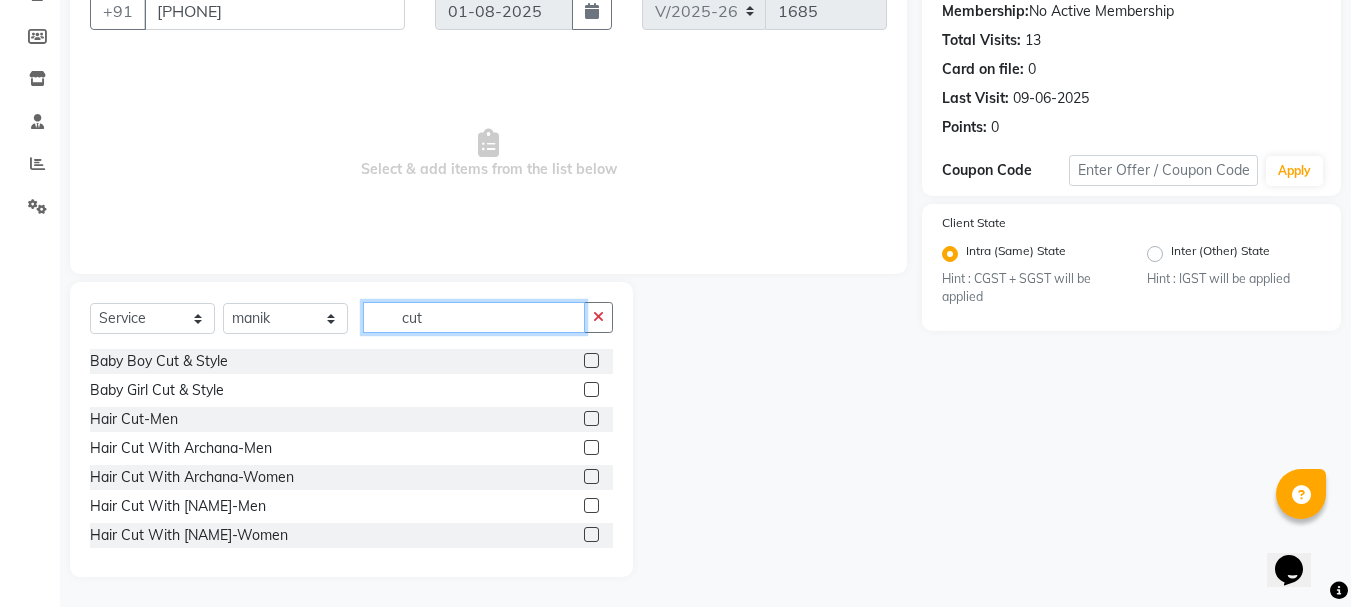 type on "cut" 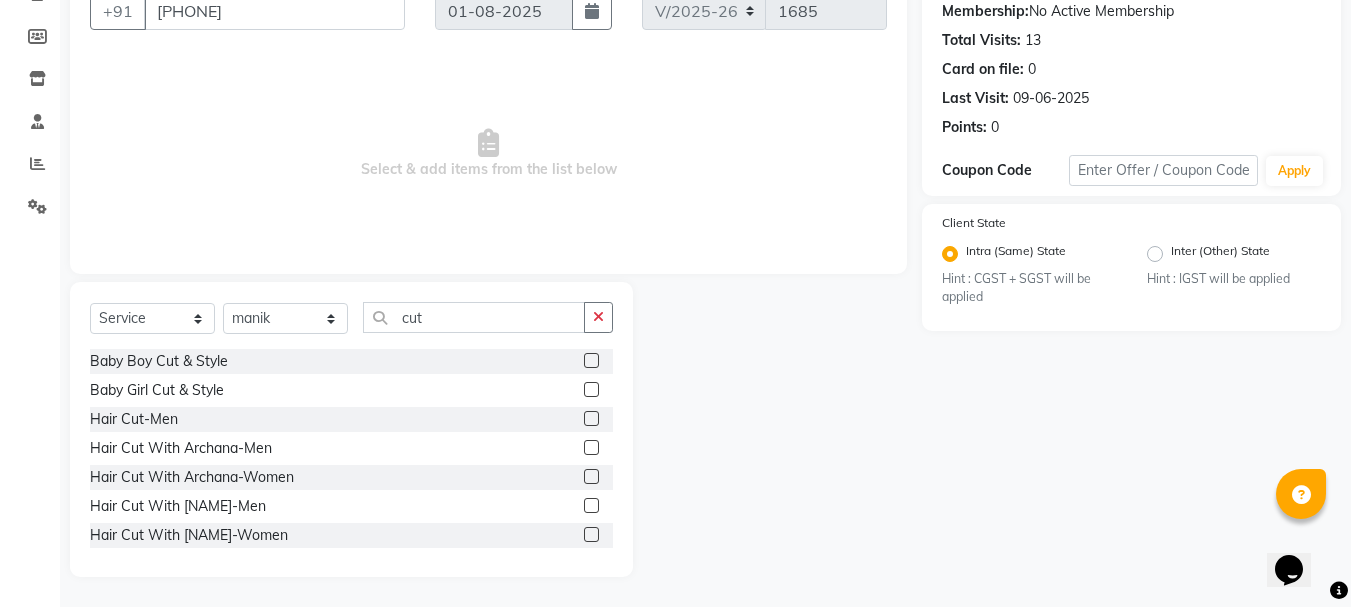 click 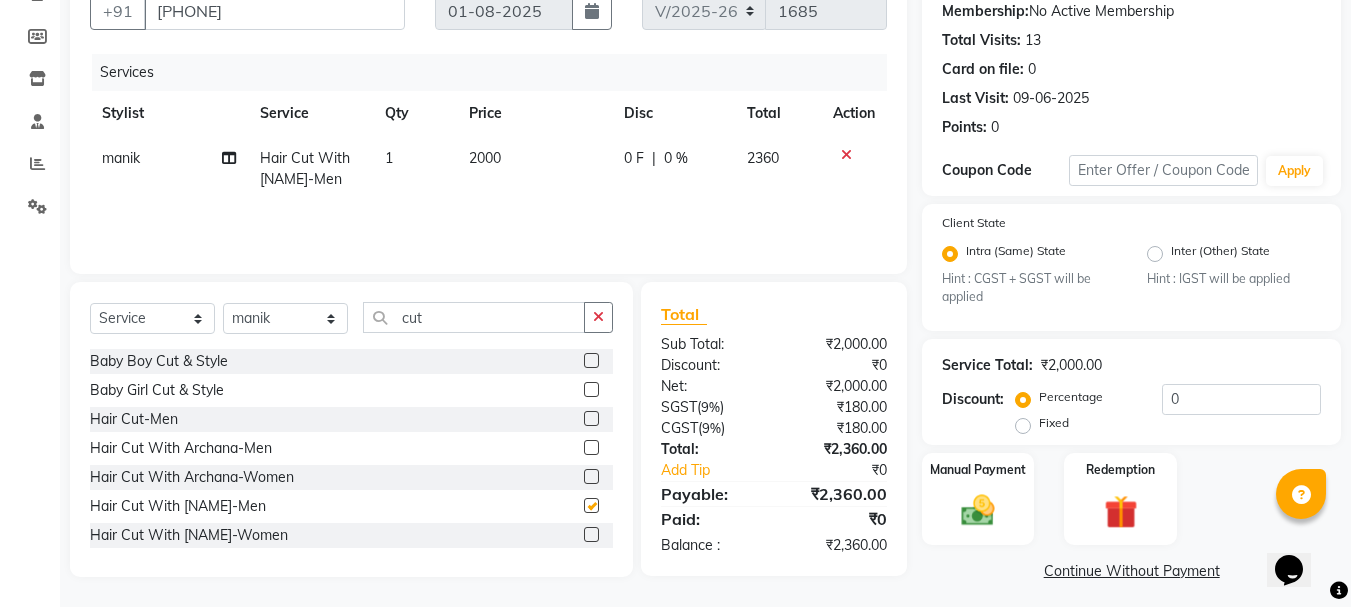 checkbox on "false" 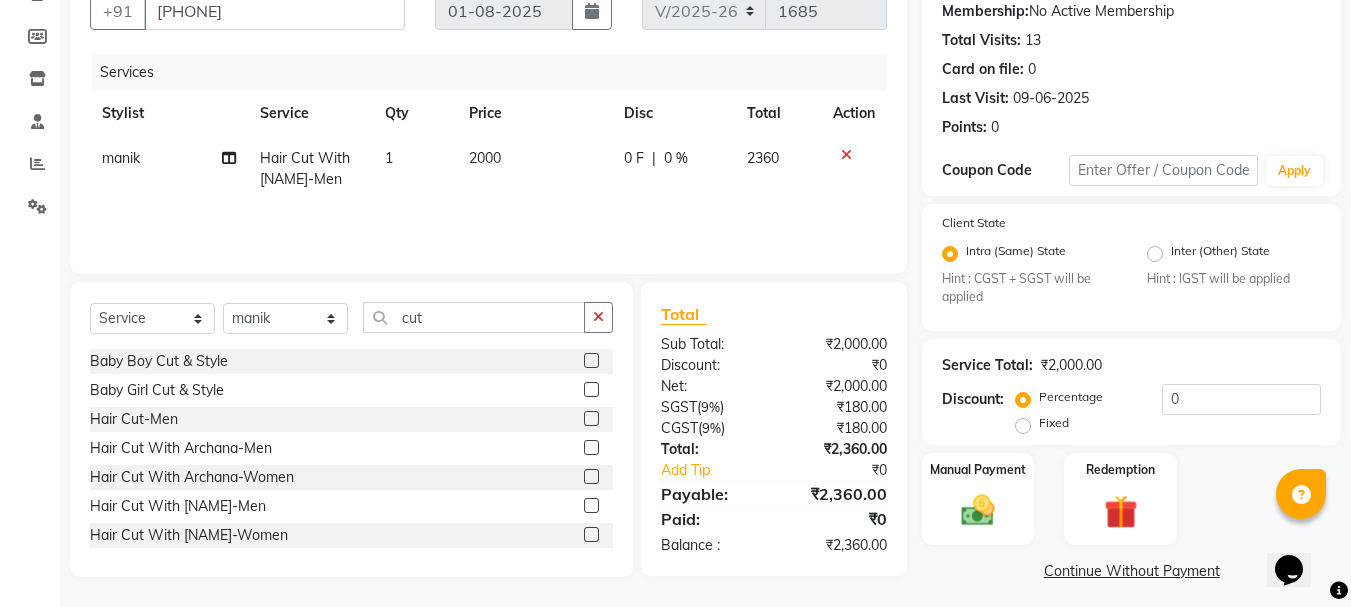 click on "Fixed" 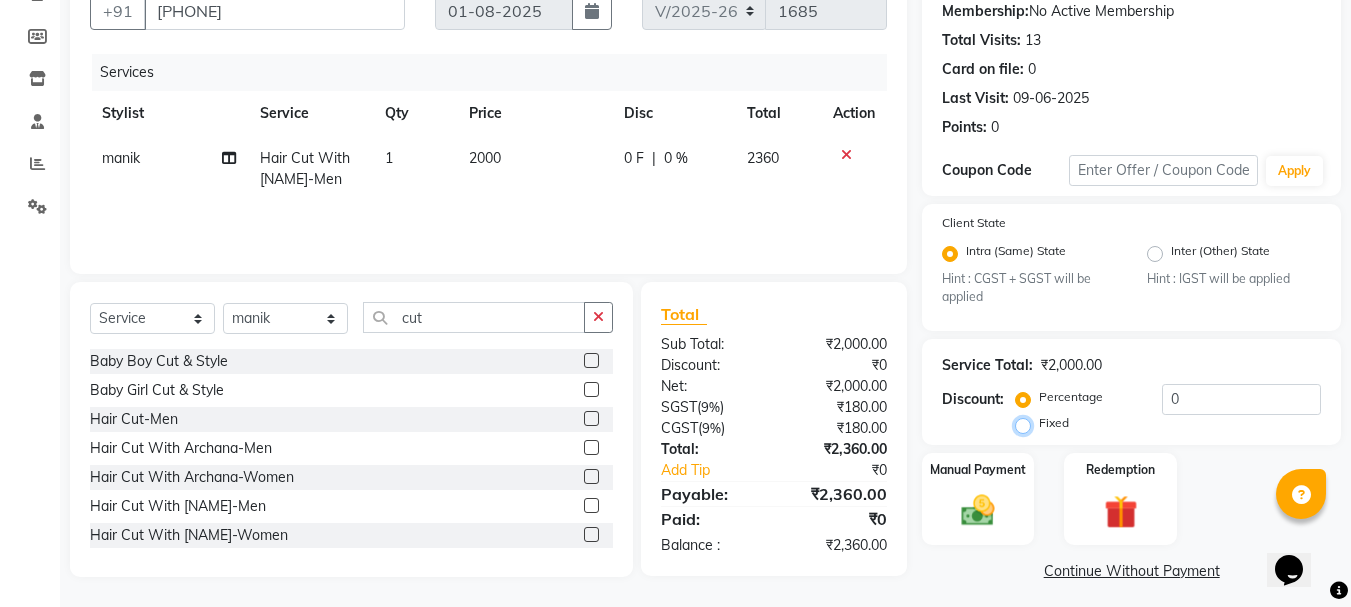 click on "Fixed" at bounding box center [1027, 423] 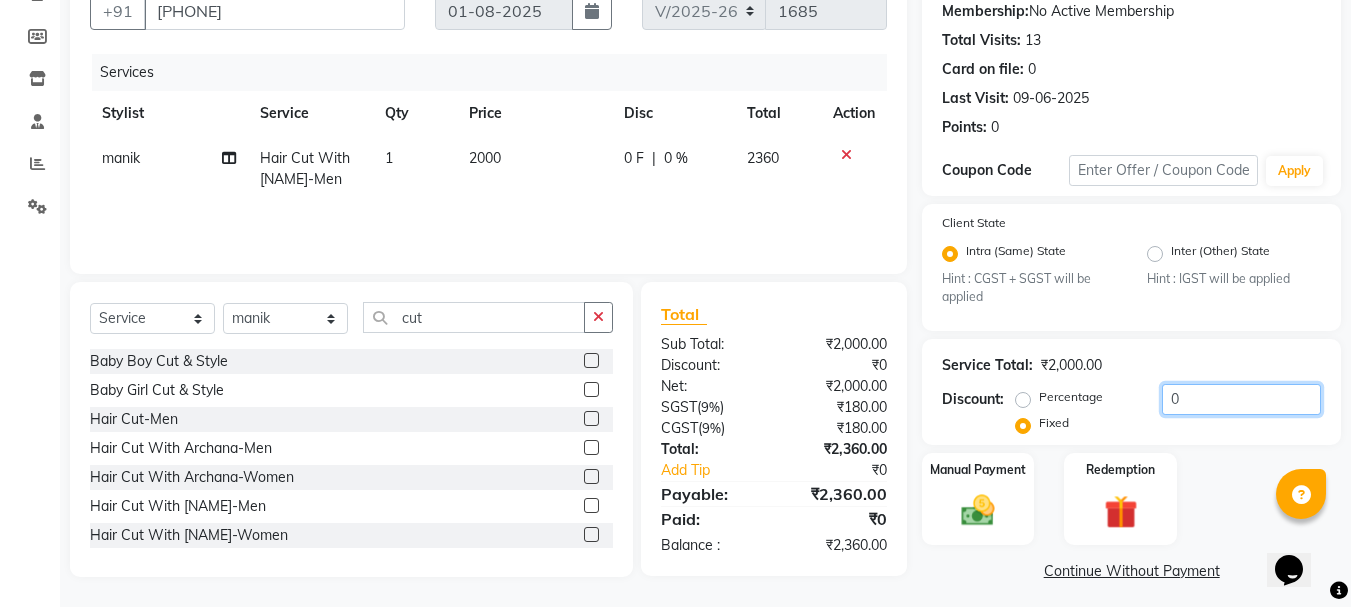 click on "0" 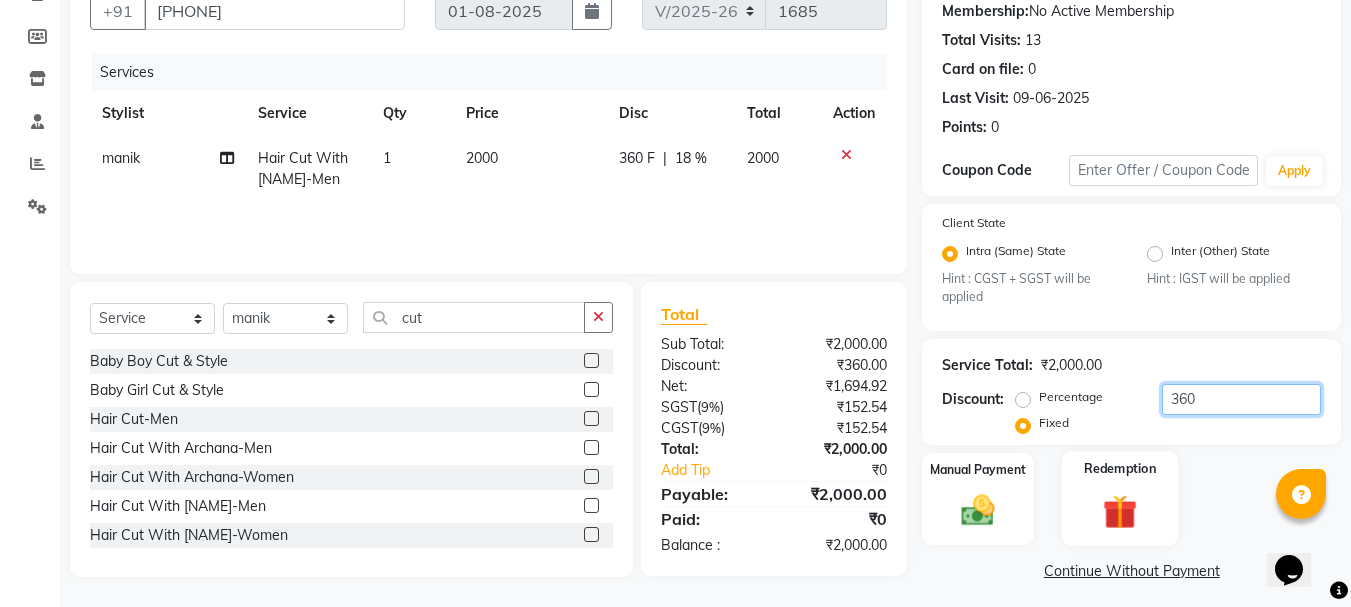 scroll, scrollTop: 203, scrollLeft: 0, axis: vertical 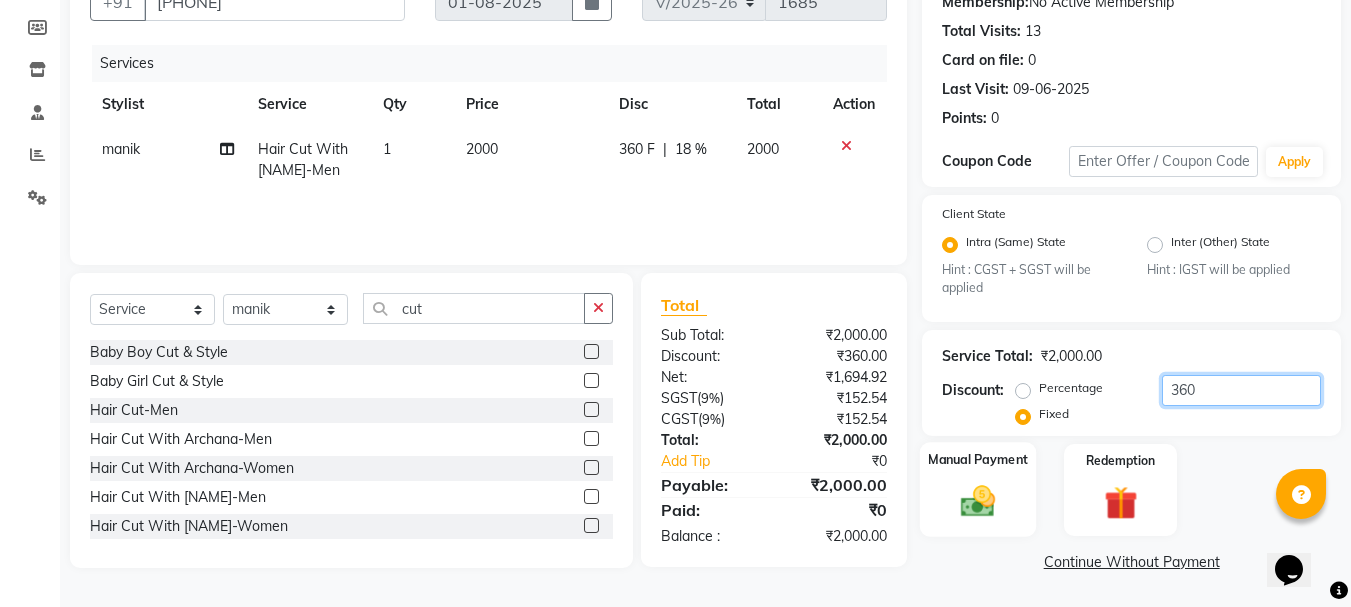 type on "360" 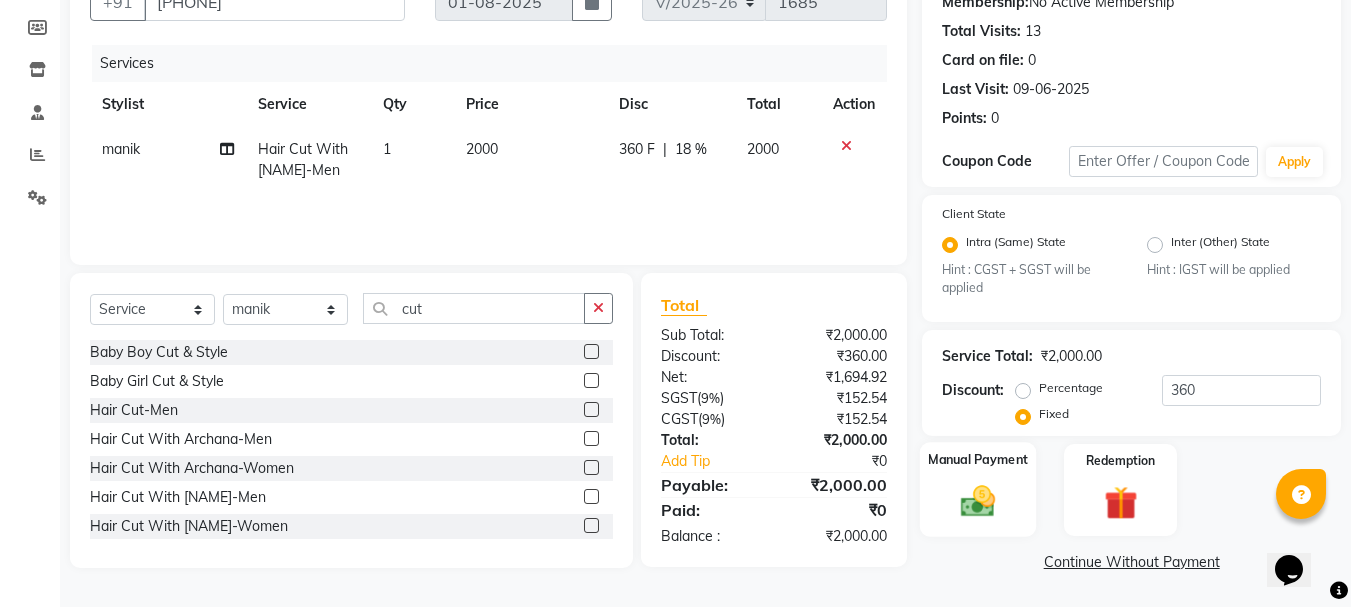 click 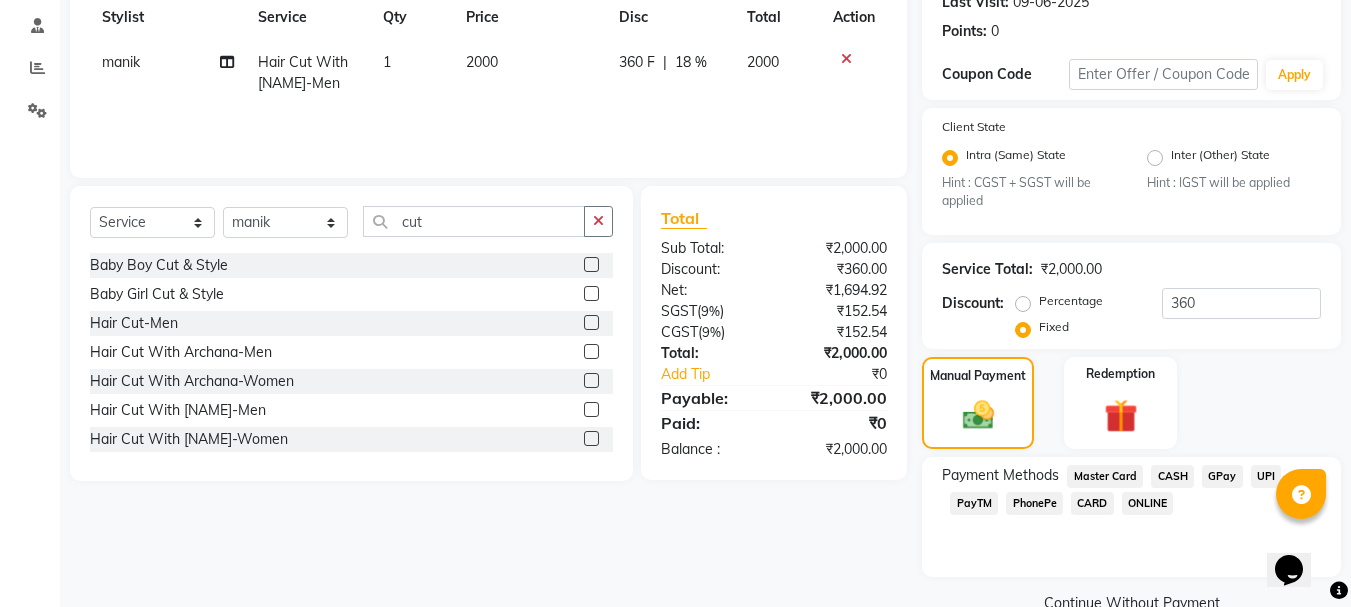 scroll, scrollTop: 331, scrollLeft: 0, axis: vertical 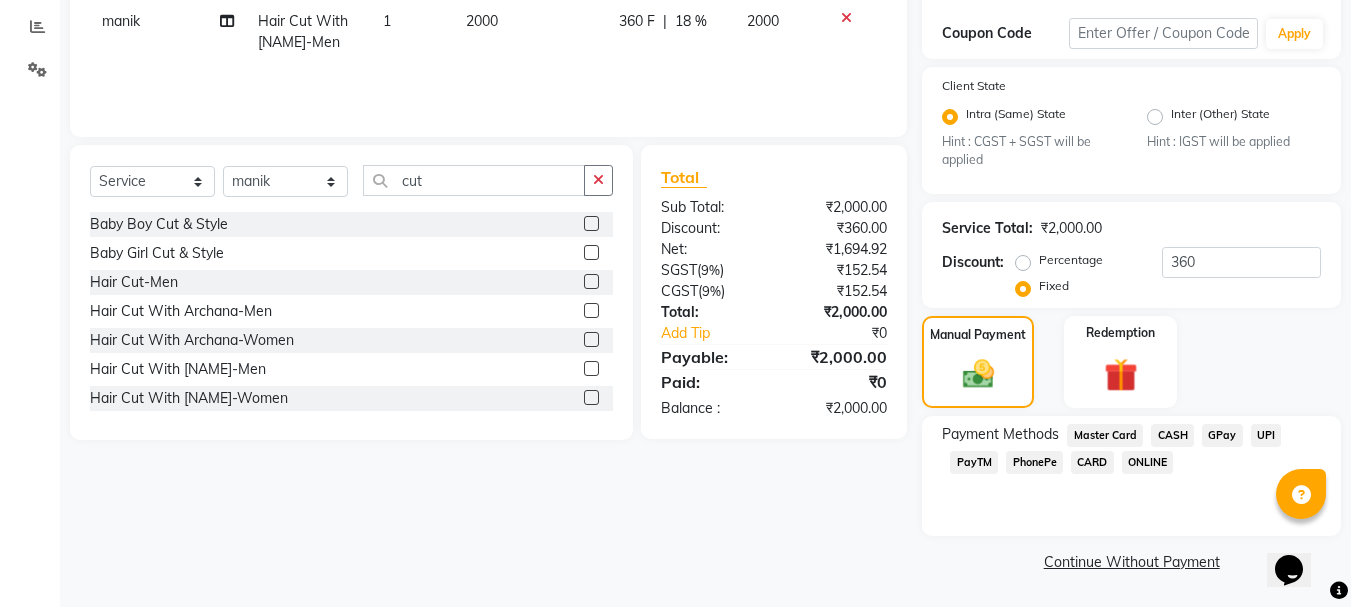 click on "GPay" 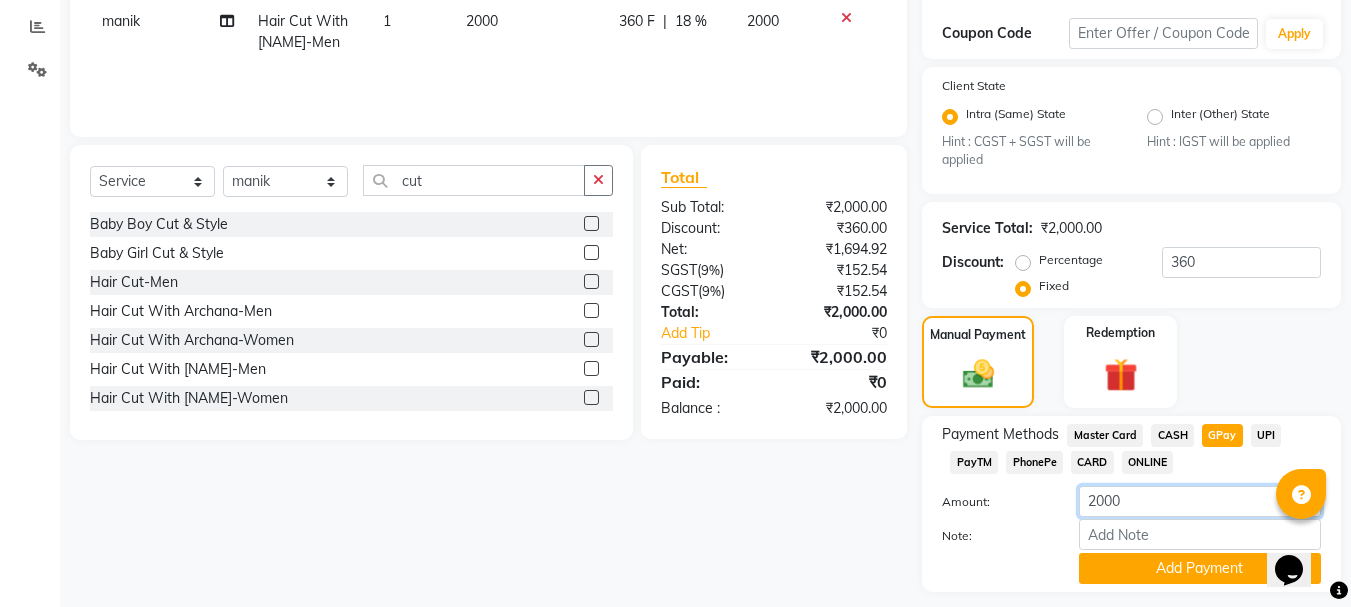 click on "2000" 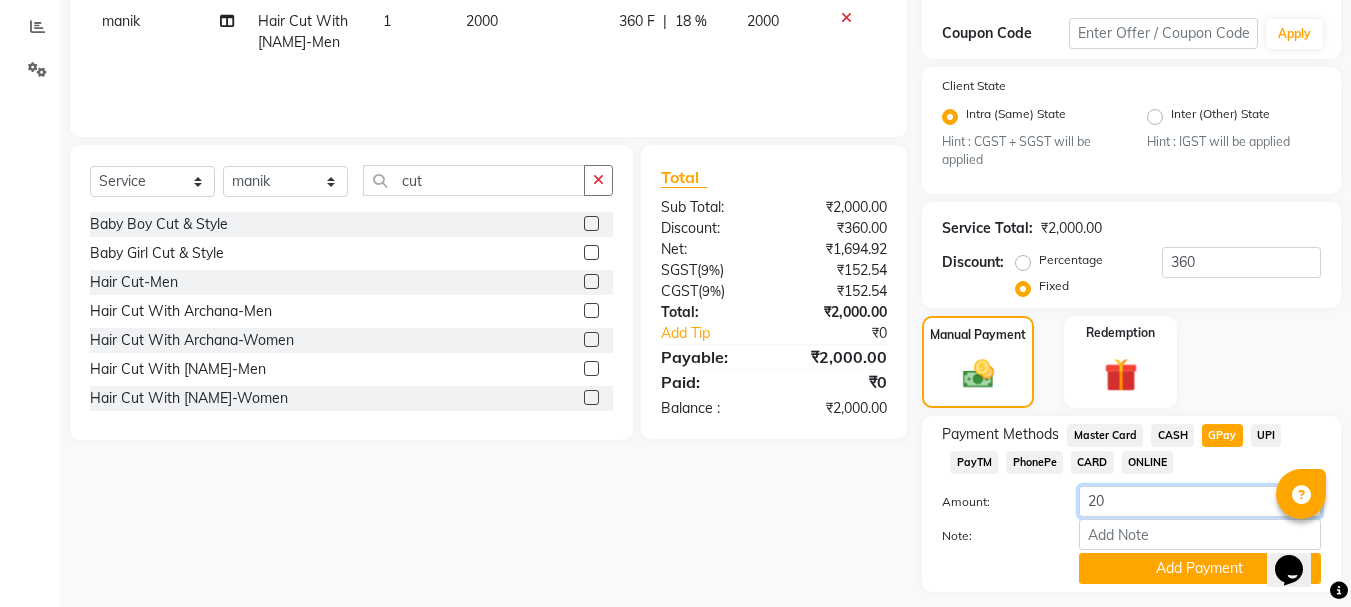 type on "2" 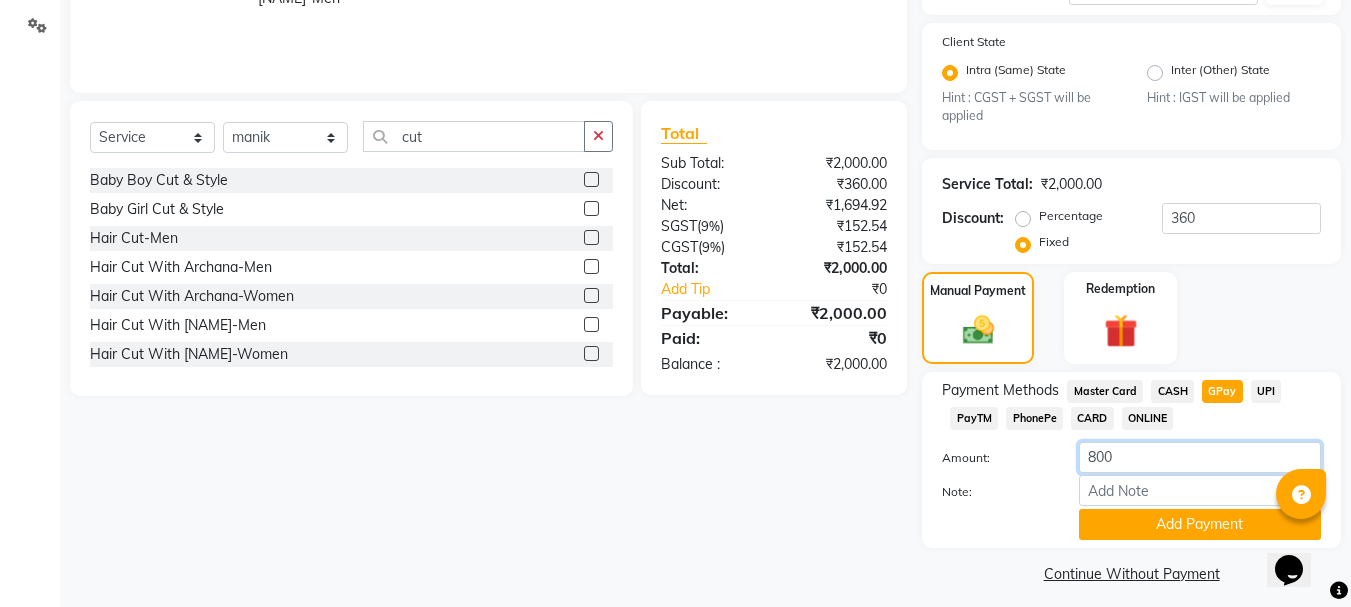 scroll, scrollTop: 387, scrollLeft: 0, axis: vertical 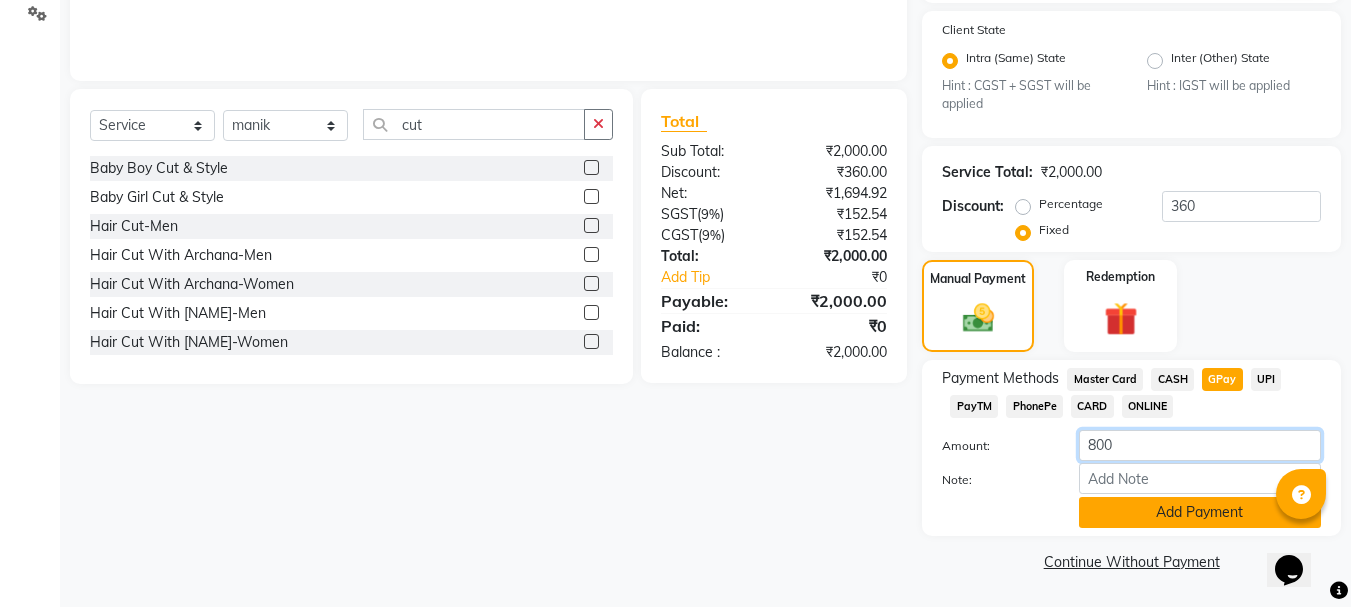 type on "800" 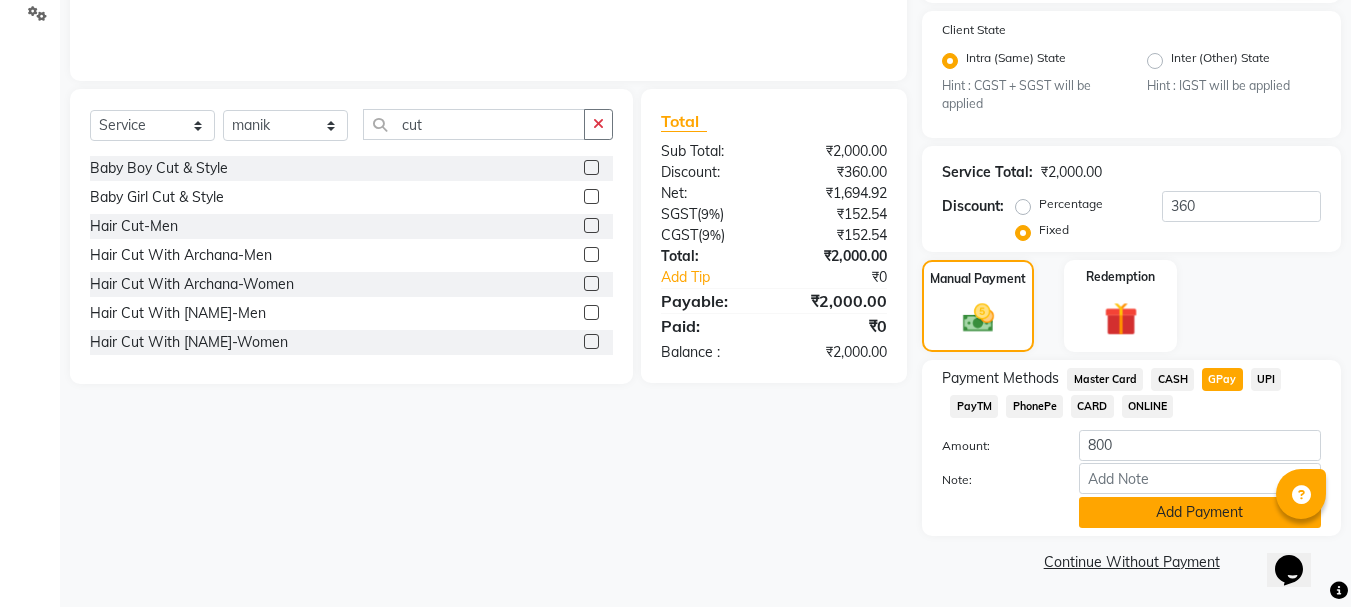 click on "Add Payment" 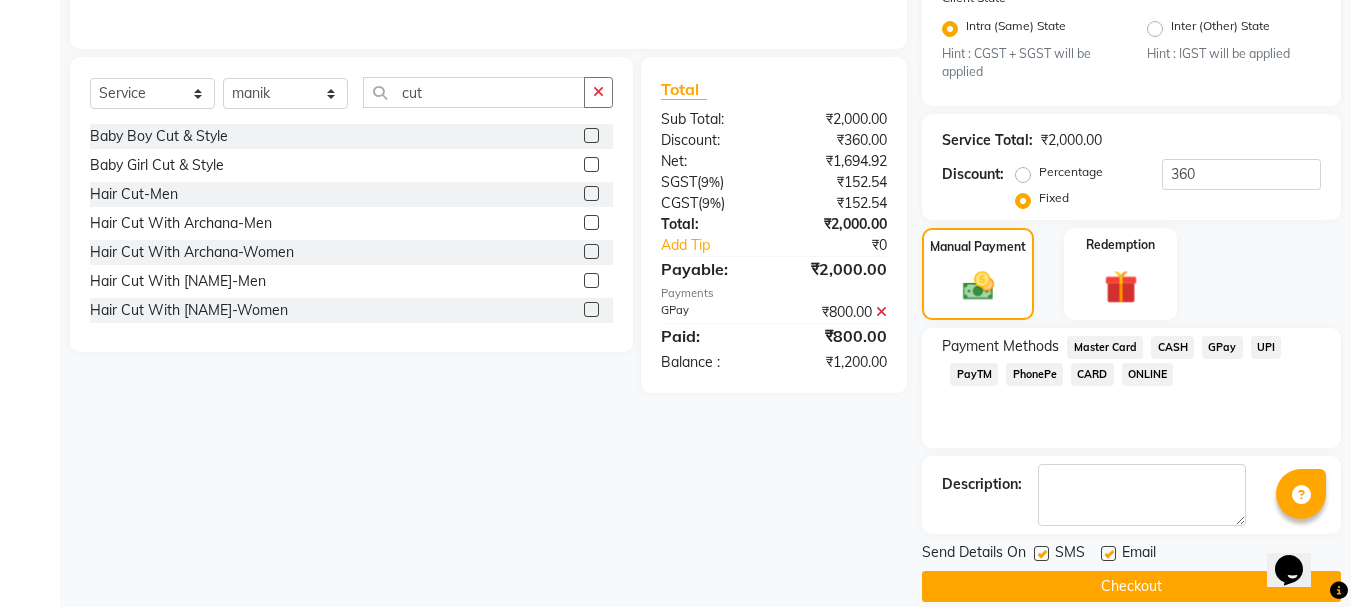 scroll, scrollTop: 444, scrollLeft: 0, axis: vertical 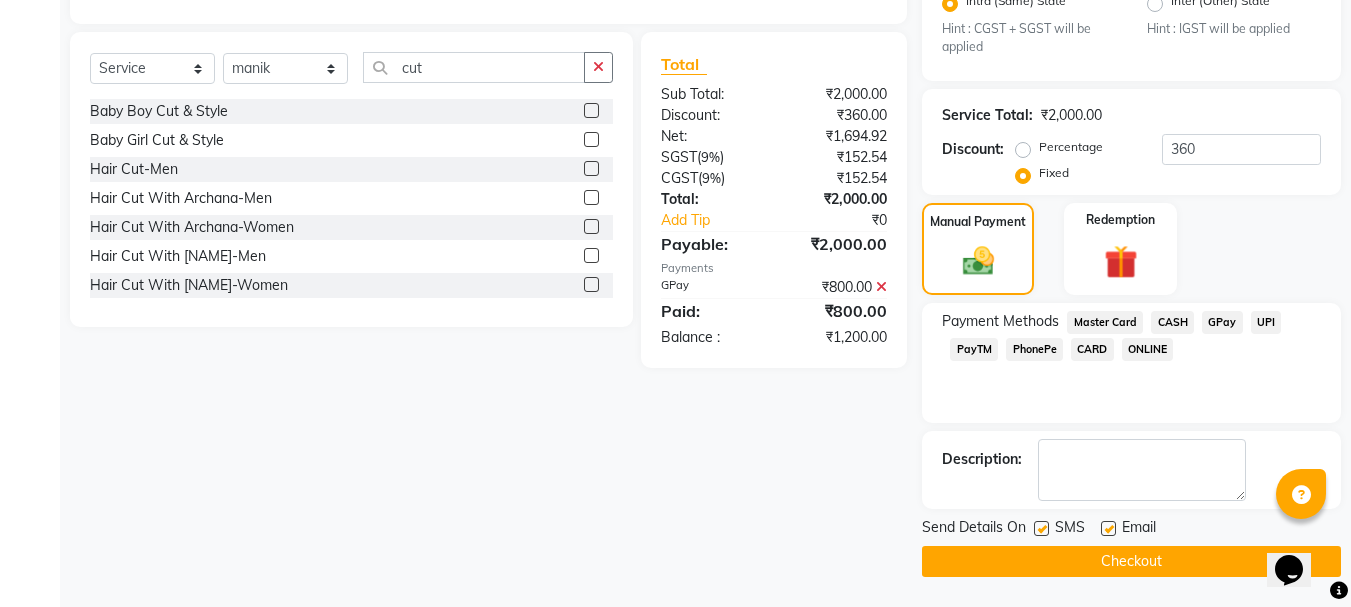 click on "CASH" 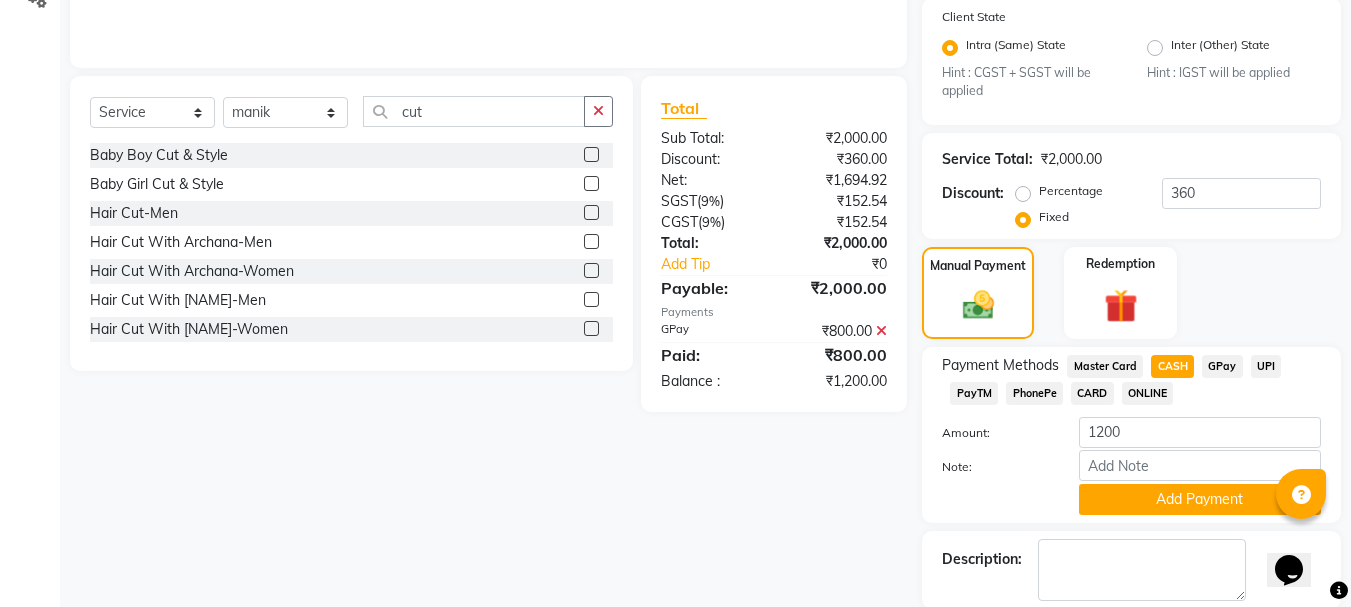 scroll, scrollTop: 500, scrollLeft: 0, axis: vertical 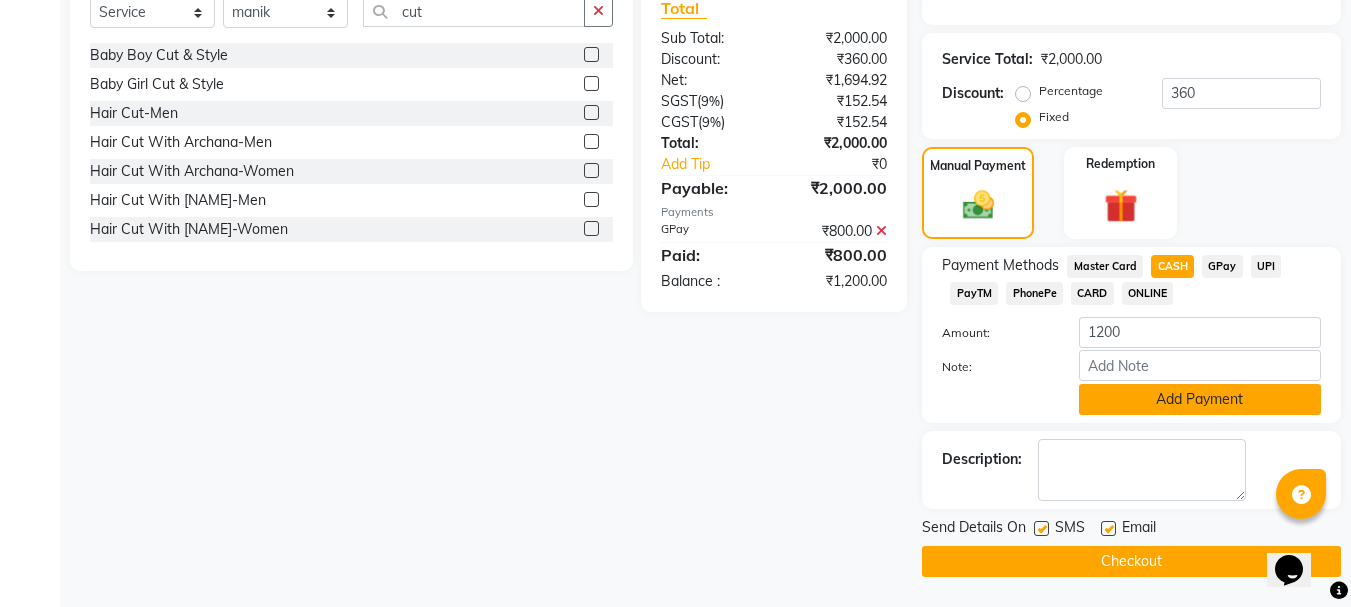 click on "Add Payment" 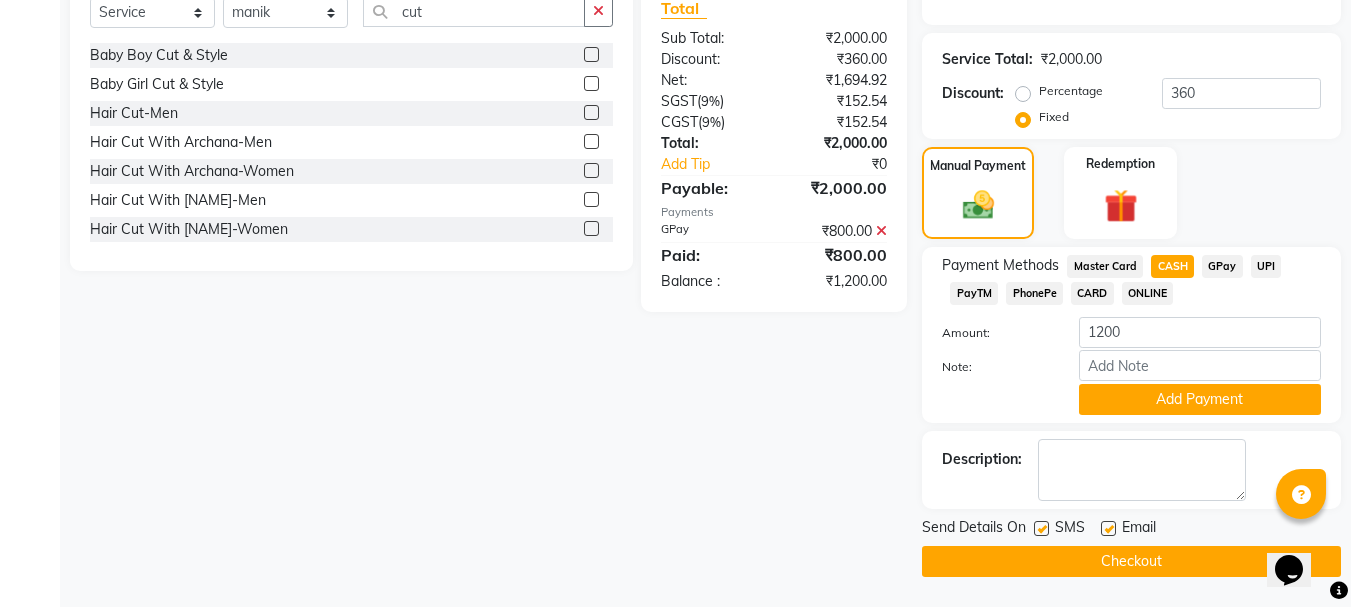 scroll, scrollTop: 444, scrollLeft: 0, axis: vertical 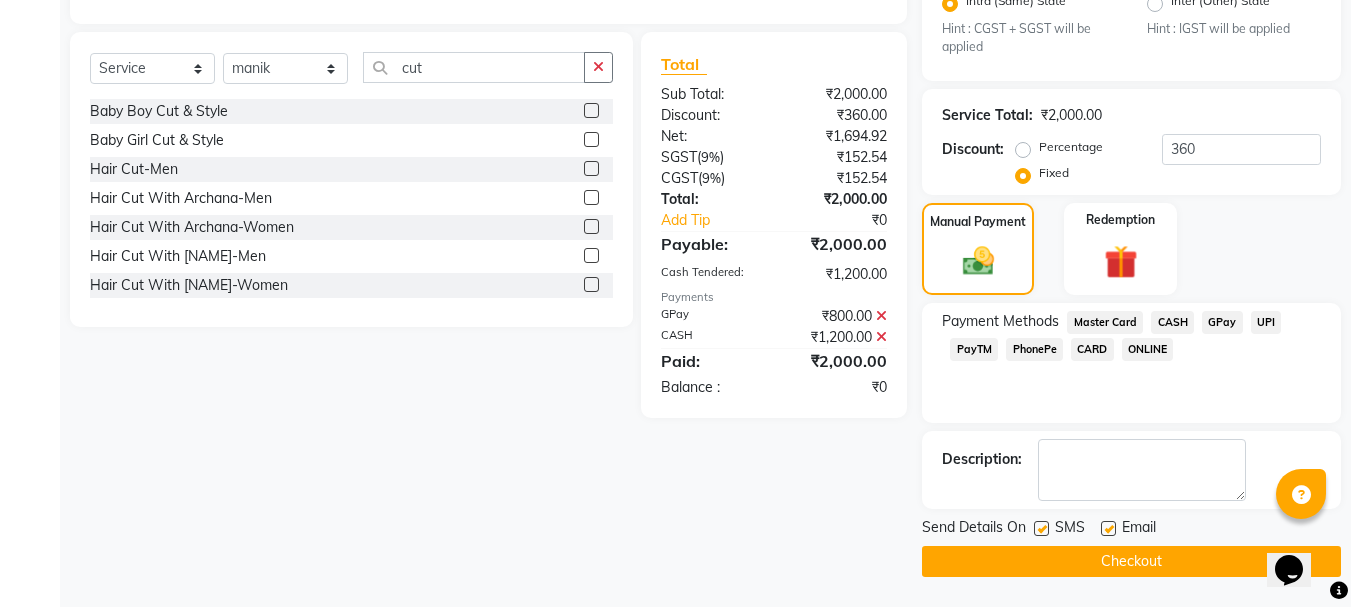 click on "Checkout" 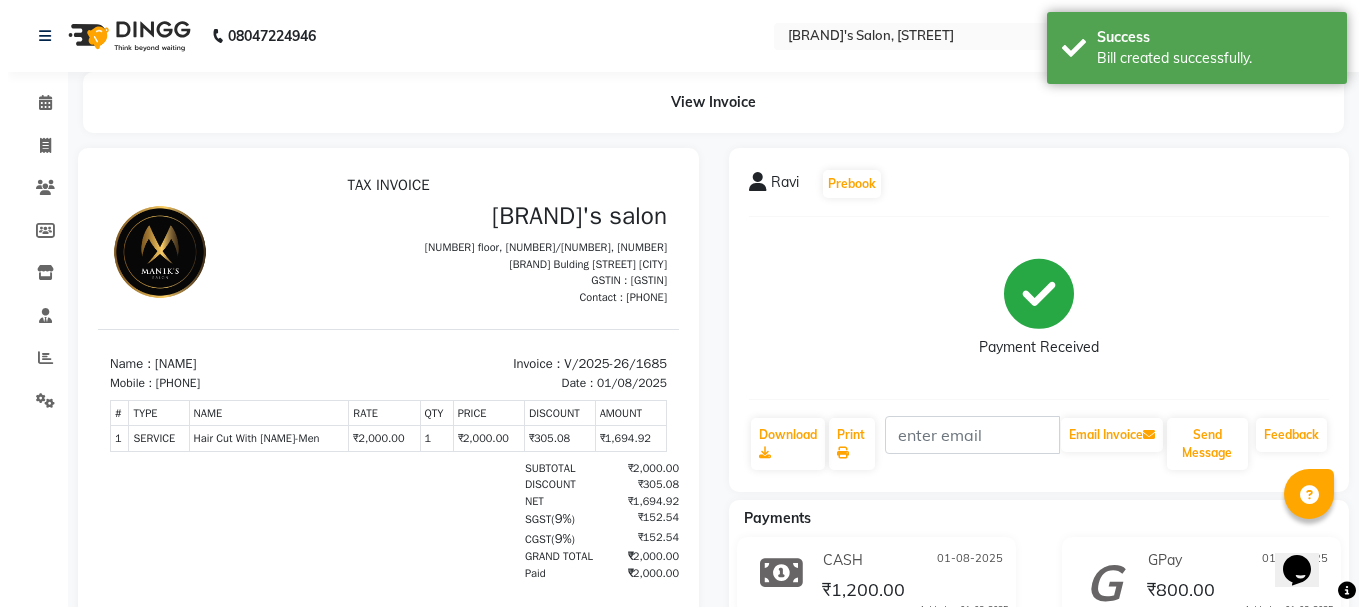scroll, scrollTop: 0, scrollLeft: 0, axis: both 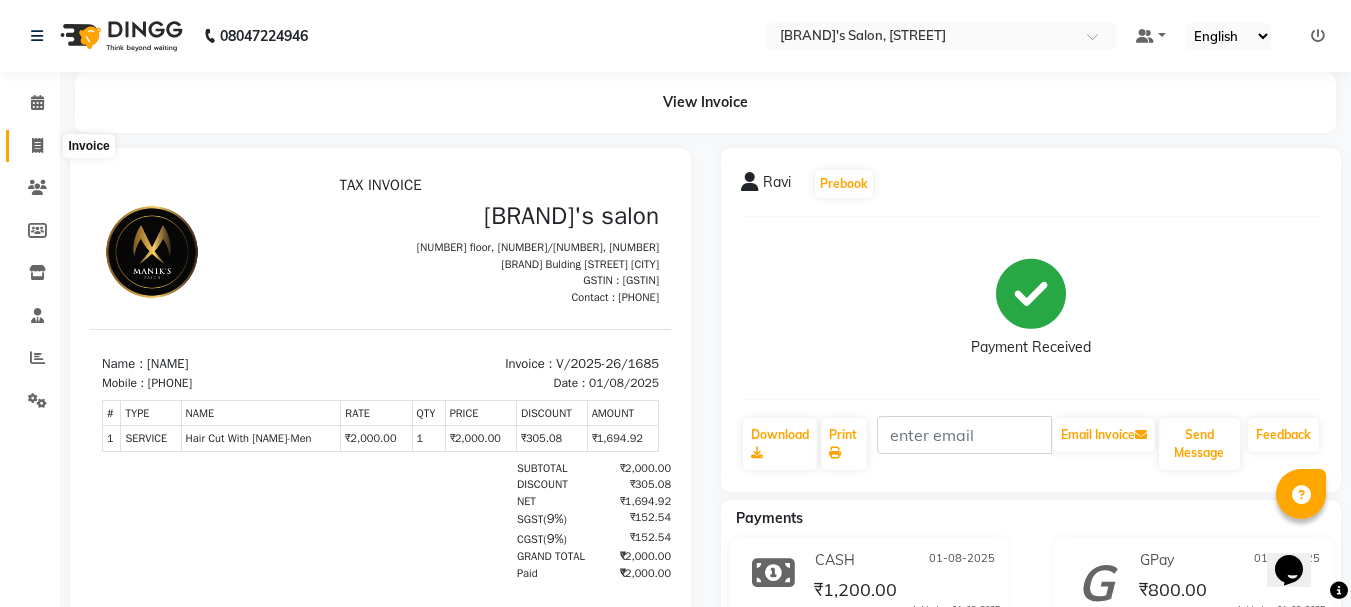 click 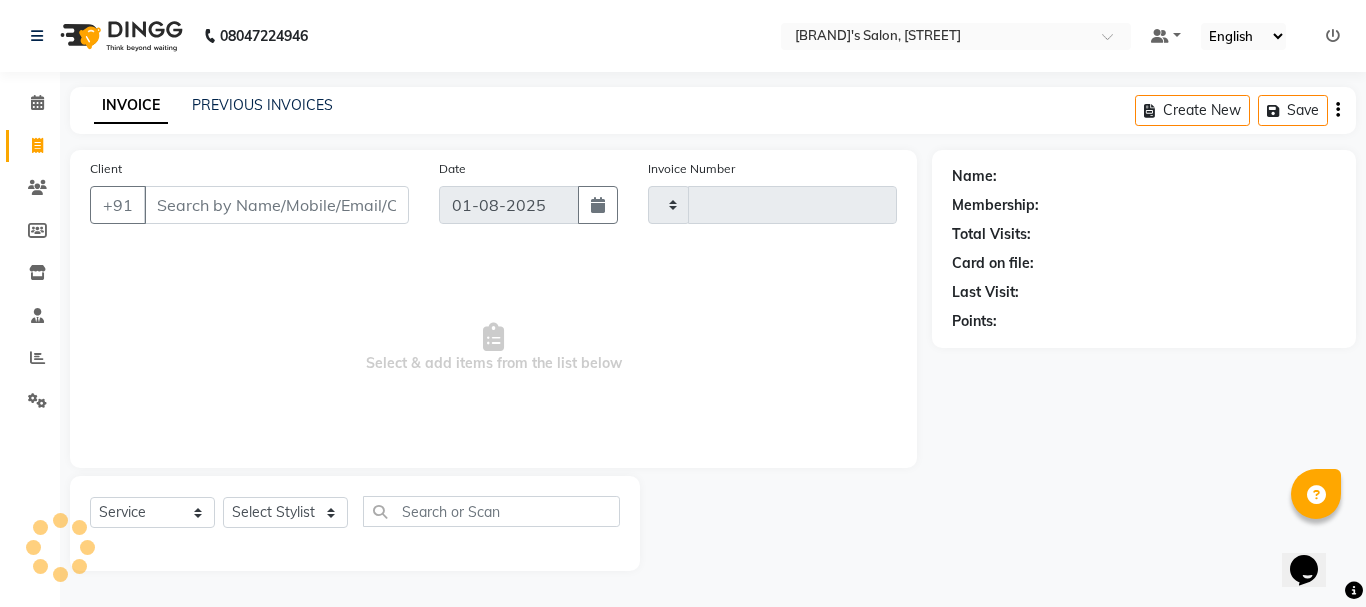 type on "1686" 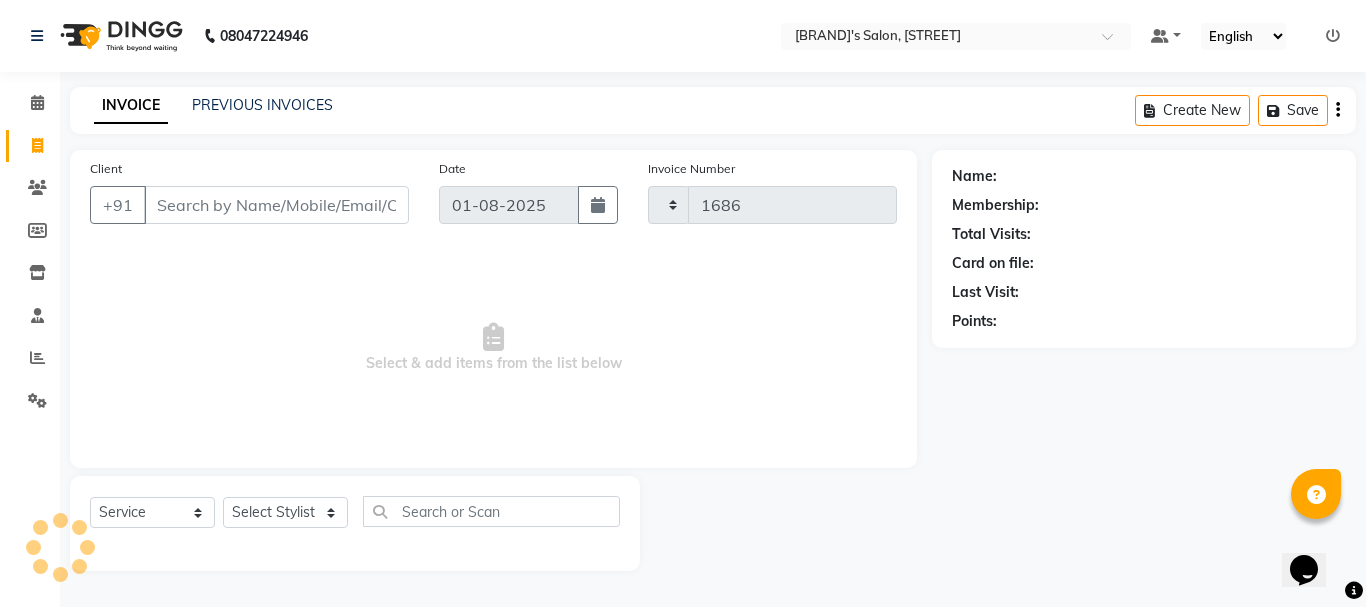 select on "3810" 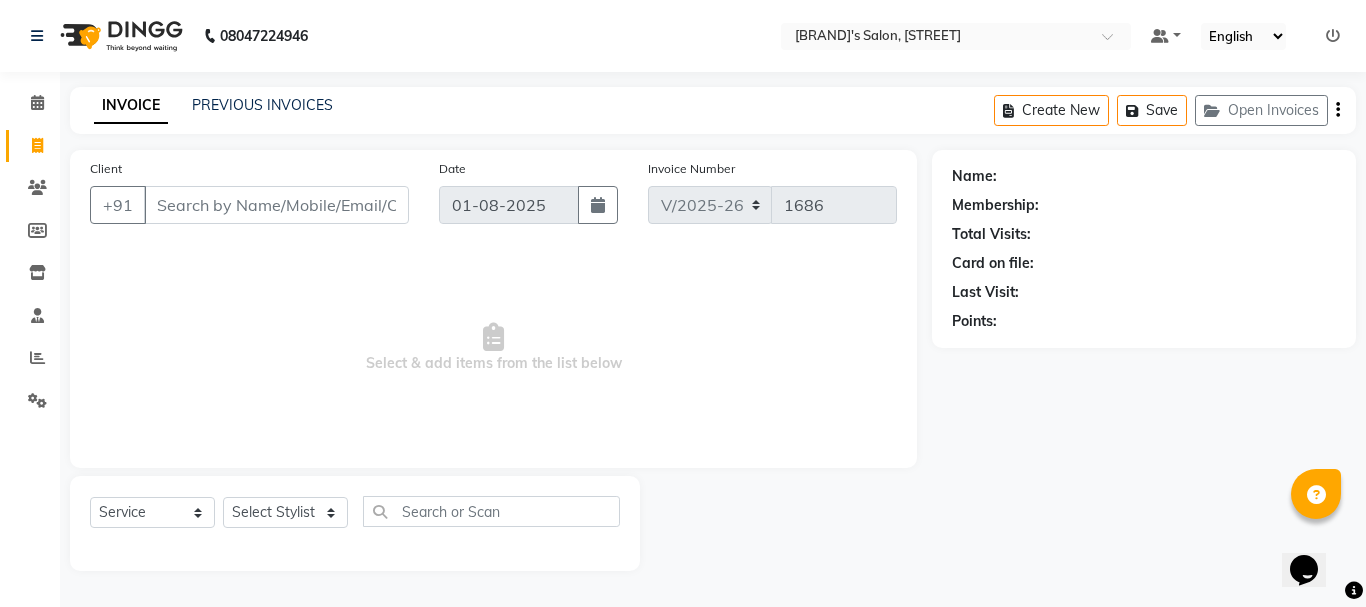 click on "INVOICE PREVIOUS INVOICES Create New   Save   Open Invoices  Client +91 Date [DATE] Invoice Number V/[YEAR] V/[YEAR]-[YEAR] [NUMBER]  Select & add items from the list below  Select  Service  Product  Membership  Package Voucher Prepaid Gift Card  Select Stylist [NAME] [NAME] [NAME] [NAME] [NAME] [NAME] [NAME] [NAME] [NAME] [NAME] Name: Membership: Total Visits: Card on file: Last Visit:  Points:" 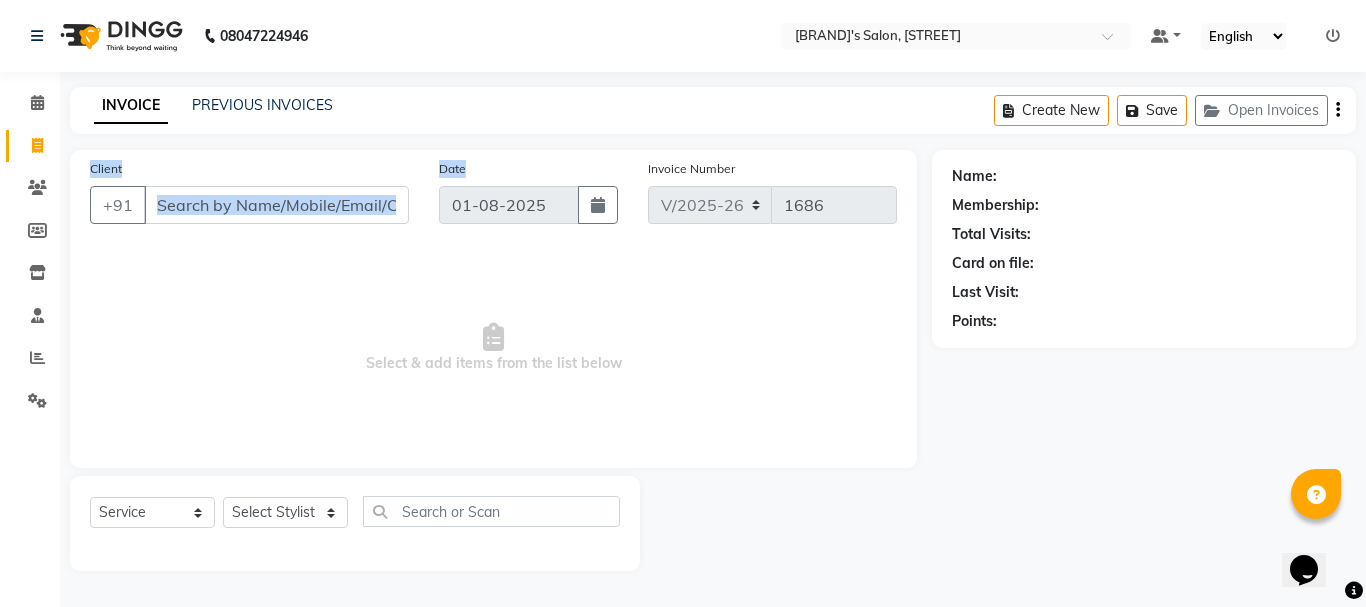 drag, startPoint x: 610, startPoint y: 138, endPoint x: 651, endPoint y: 110, distance: 49.648766 